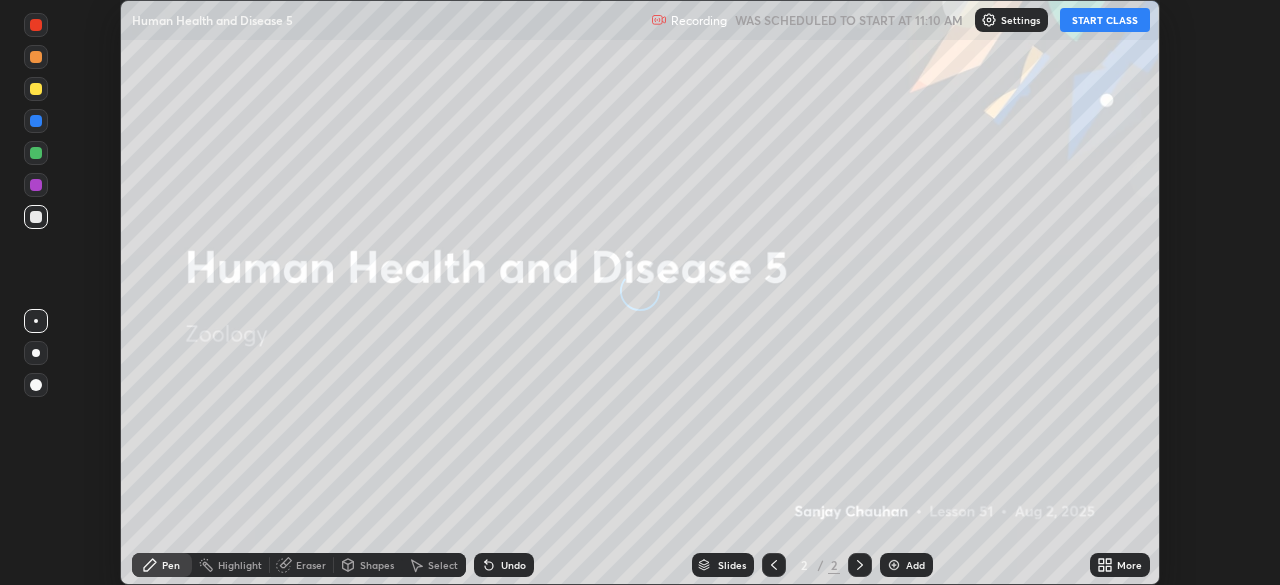 scroll, scrollTop: 0, scrollLeft: 0, axis: both 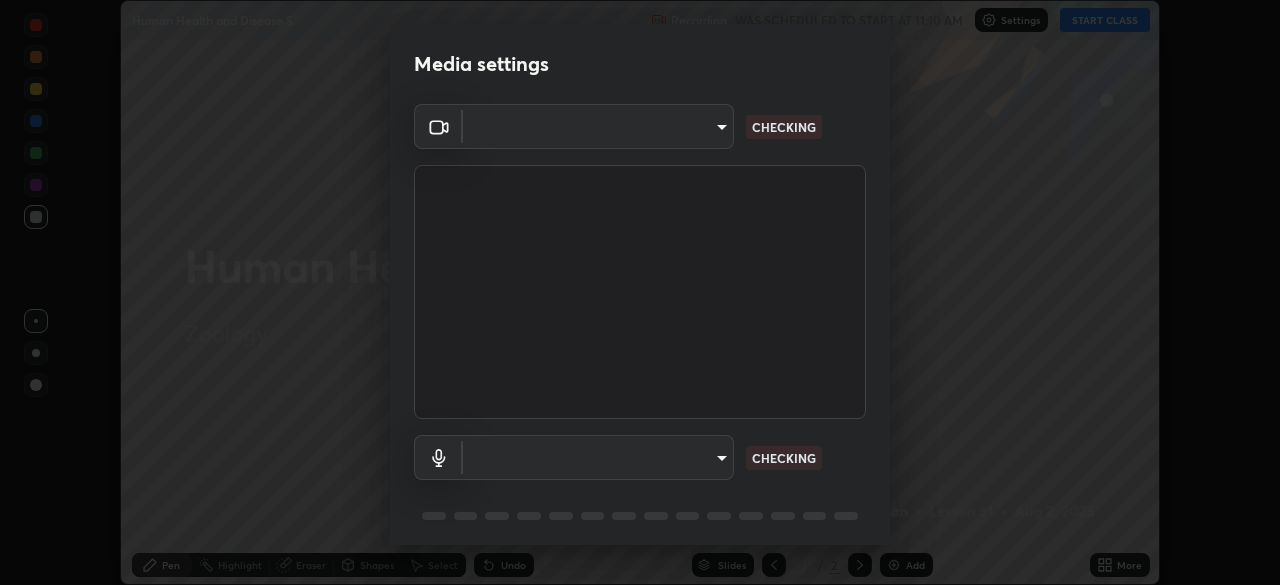 click on "Erase all Human Health and Disease 5 Recording WAS SCHEDULED TO START AT  11:10 AM Settings START CLASS Setting up your live class Human Health and Disease 5 • L51 of Zoology [PERSON] Pen Highlight Eraser Shapes Select Undo Slides 2 / 2 Add More No doubts shared Encourage your learners to ask a doubt for better clarity Report an issue Reason for reporting Buffering Chat not working Audio - Video sync issue Educator video quality low ​ Attach an image Report Media settings ​ CHECKING ​ CHECKING 1 / 5 Next" at bounding box center (640, 292) 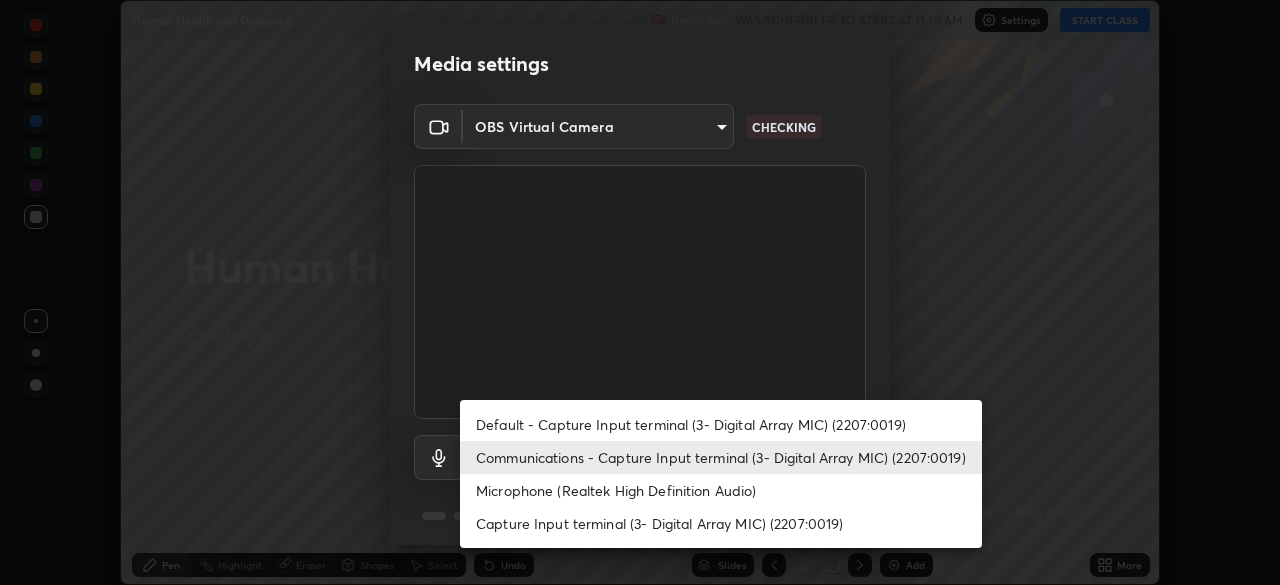 click on "Communications - Capture Input terminal (3- Digital Array MIC) (2207:0019)" at bounding box center (721, 457) 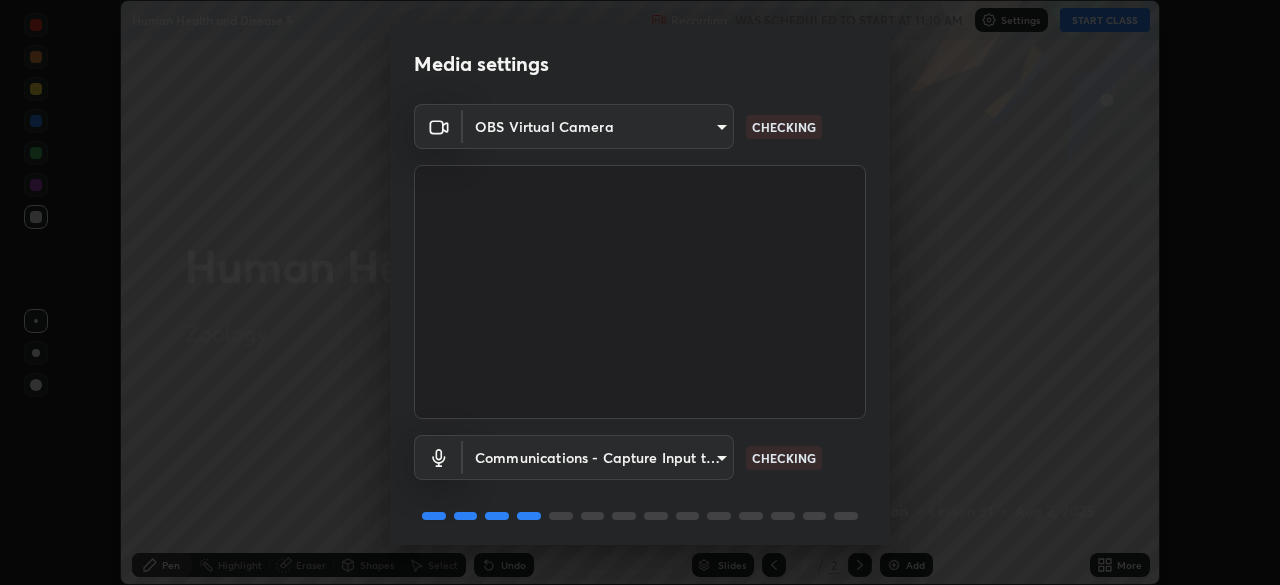 click on "Erase all Human Health and Disease 5 Recording WAS SCHEDULED TO START AT  11:10 AM Settings START CLASS Setting up your live class Human Health and Disease 5 • L51 of Zoology [PERSON] Pen Highlight Eraser Shapes Select Undo Slides 2 / 2 Add More No doubts shared Encourage your learners to ask a doubt for better clarity Report an issue Reason for reporting Buffering Chat not working Audio - Video sync issue Educator video quality low ​ Attach an image Report Media settings OBS Virtual Camera cf4cade584ede8fb560bca5df173c6e0c2fab346f0fe5c0e134d57ffae5dbcad CHECKING Communications - Capture Input terminal (3- Digital Array MIC) (2207:0019) communications CHECKING 1 / 5 Next" at bounding box center [640, 292] 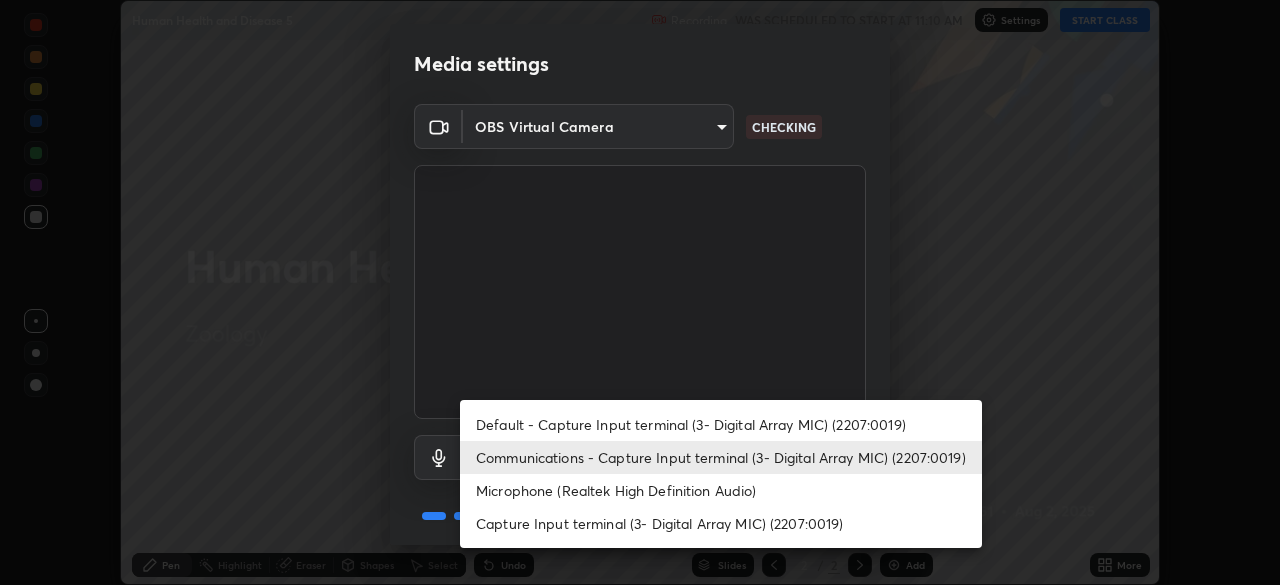 click on "Communications - Capture Input terminal (3- Digital Array MIC) (2207:0019)" at bounding box center [721, 457] 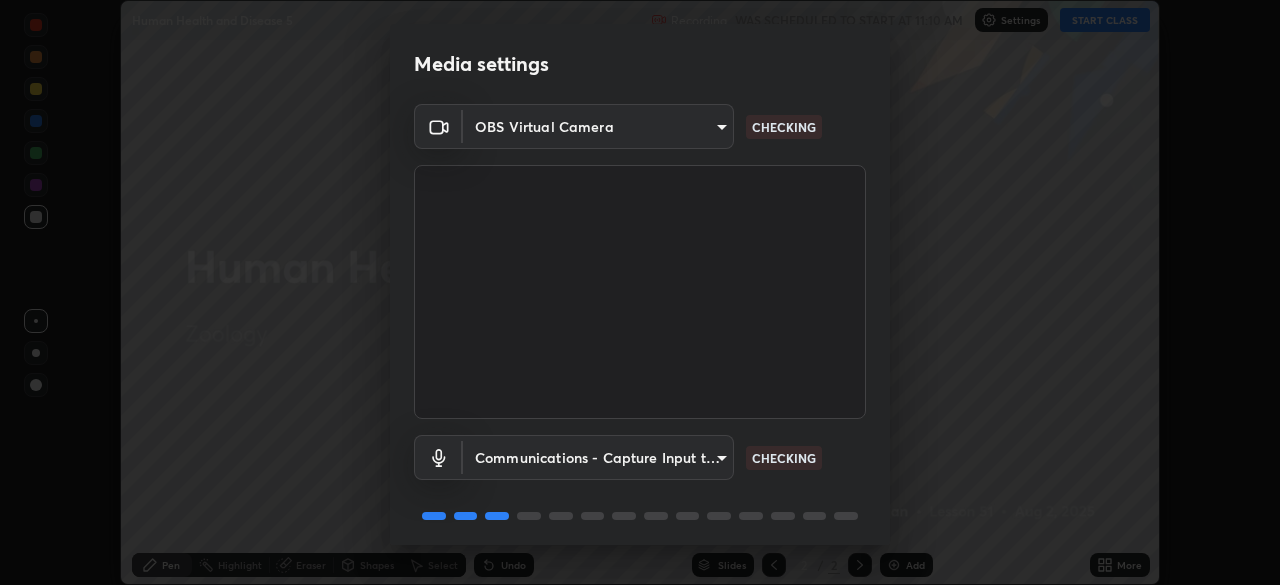 scroll, scrollTop: 71, scrollLeft: 0, axis: vertical 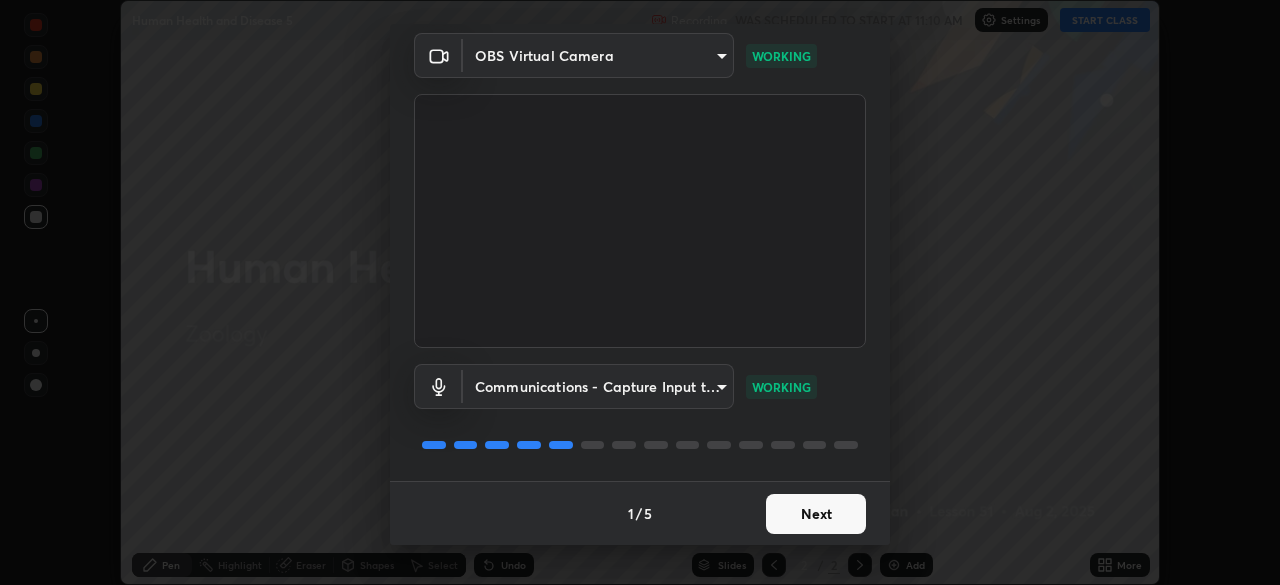 click on "Next" at bounding box center (816, 514) 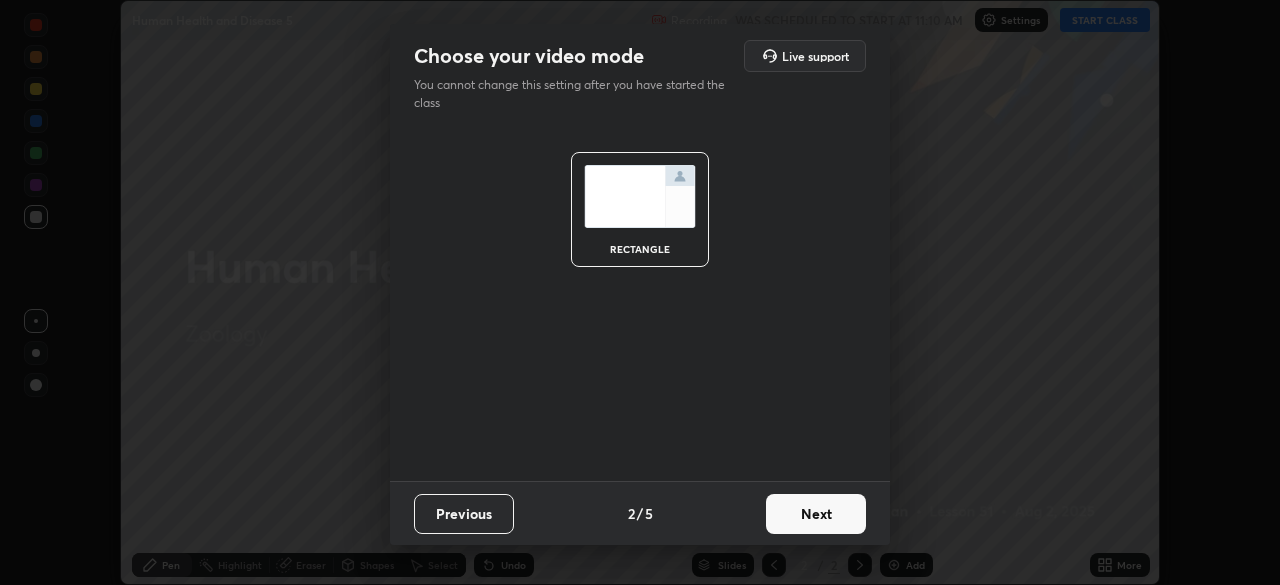 scroll, scrollTop: 0, scrollLeft: 0, axis: both 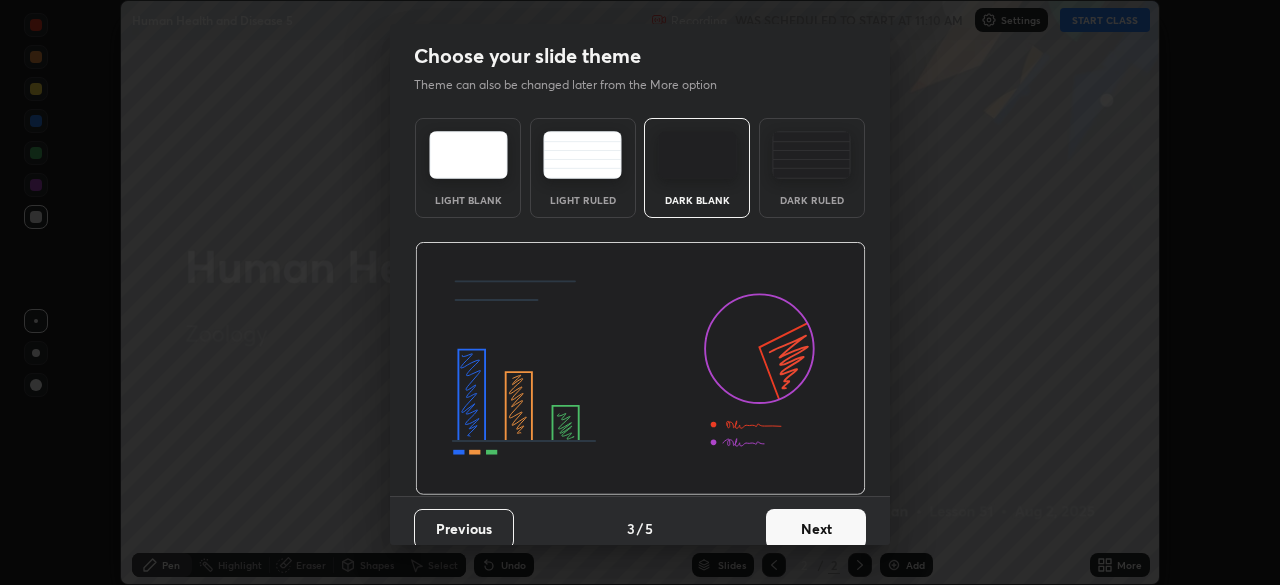 click on "Next" at bounding box center (816, 529) 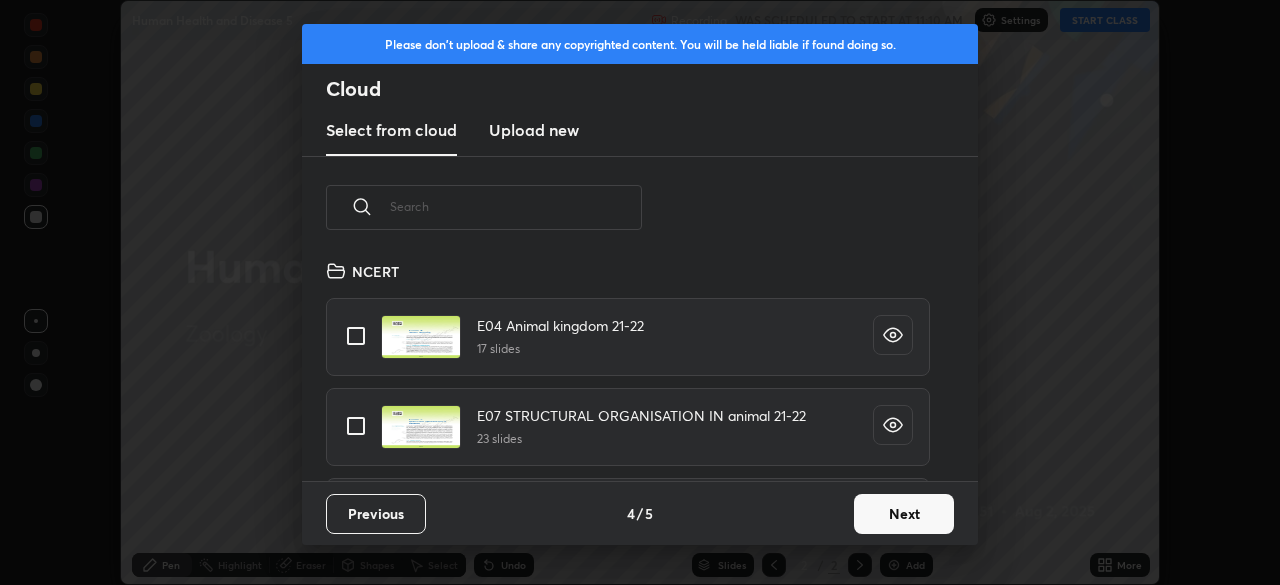 scroll, scrollTop: 7, scrollLeft: 11, axis: both 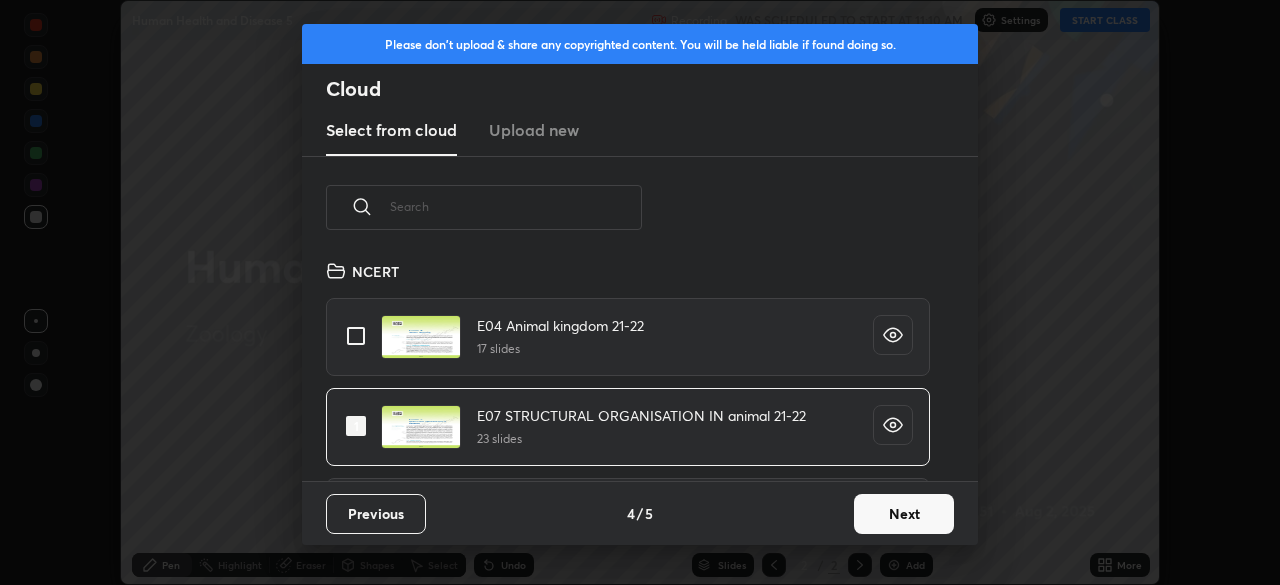 click at bounding box center [356, 426] 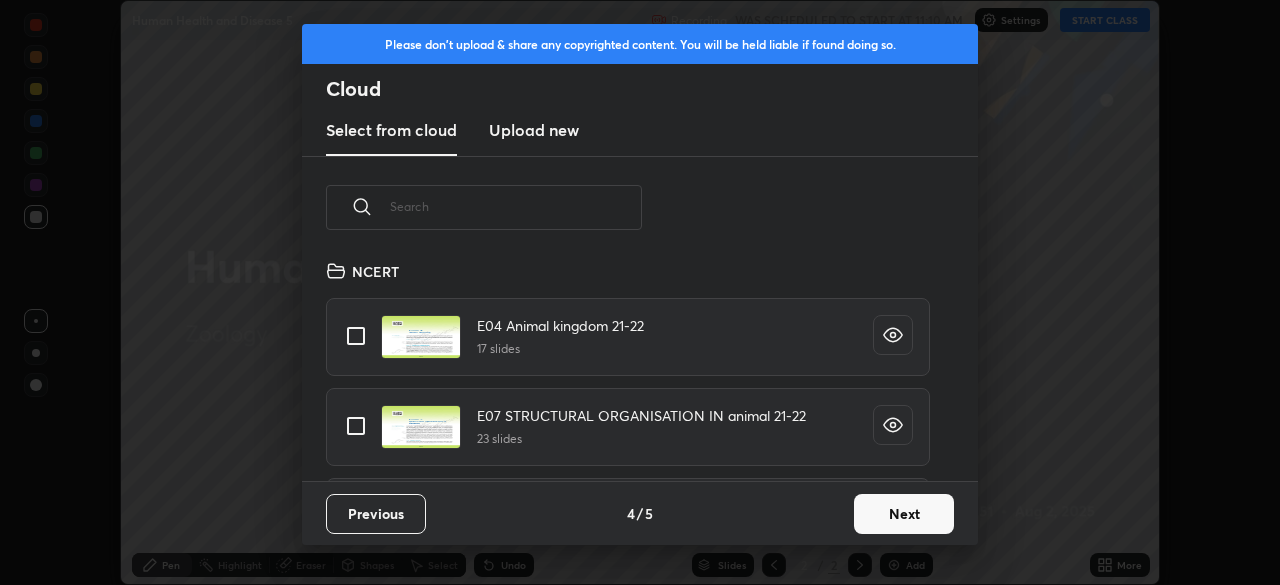 click at bounding box center [356, 336] 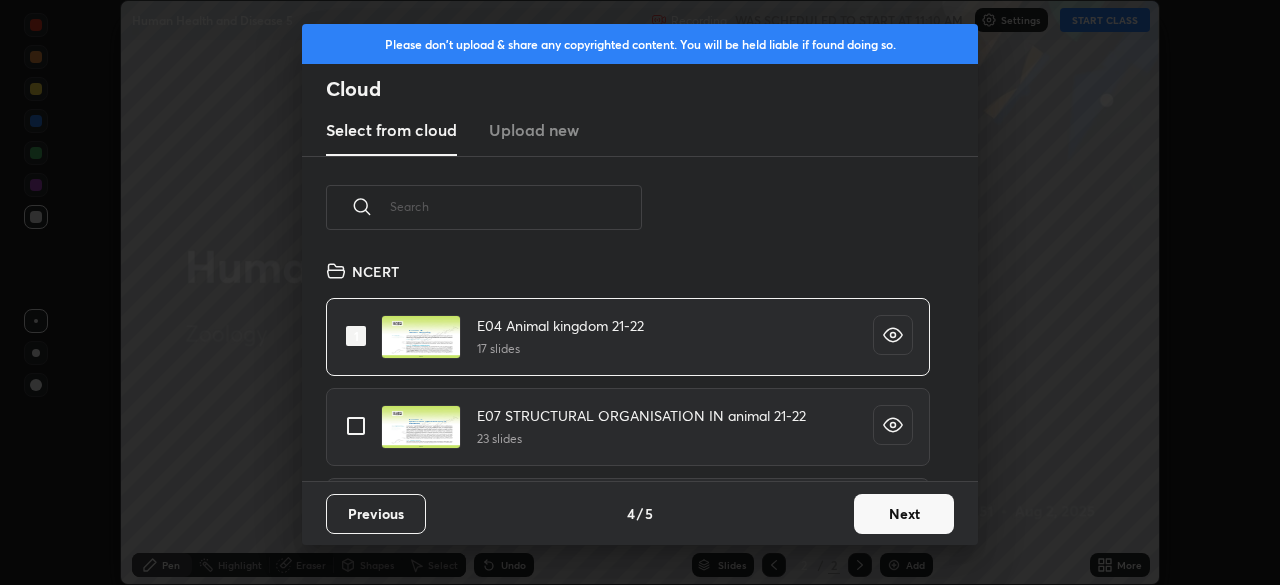 click on "Next" at bounding box center (904, 514) 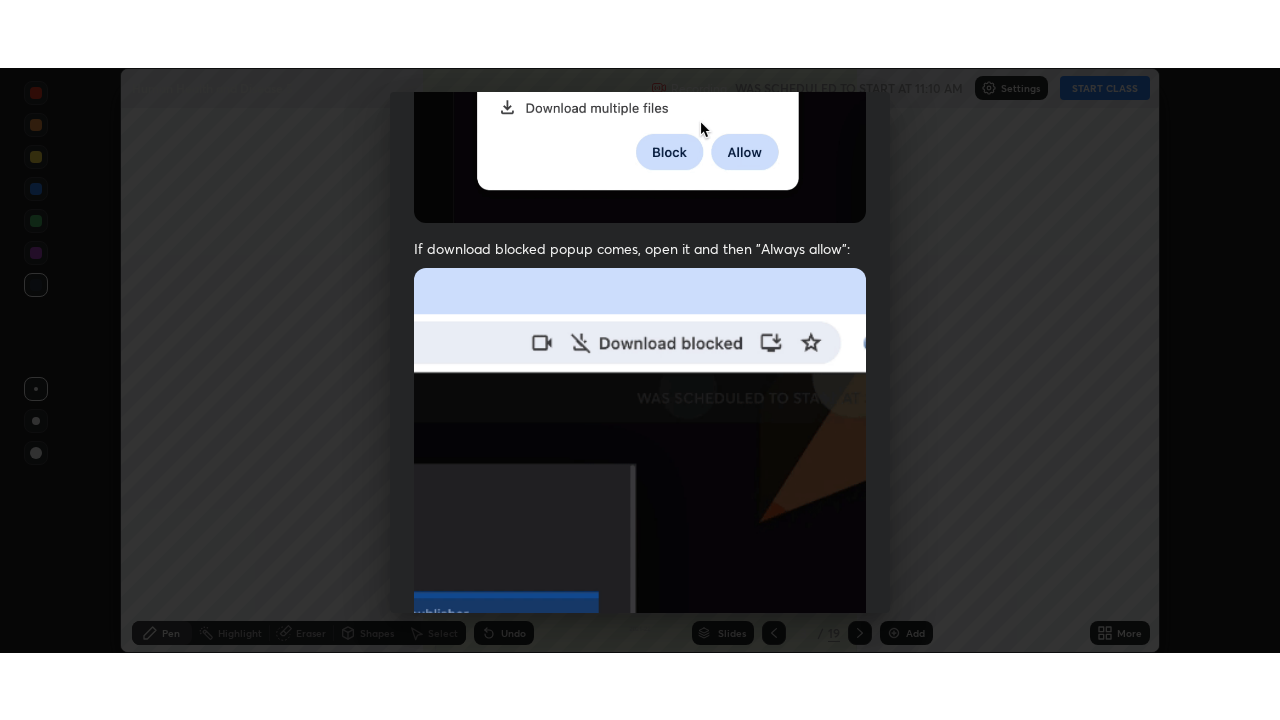 scroll, scrollTop: 479, scrollLeft: 0, axis: vertical 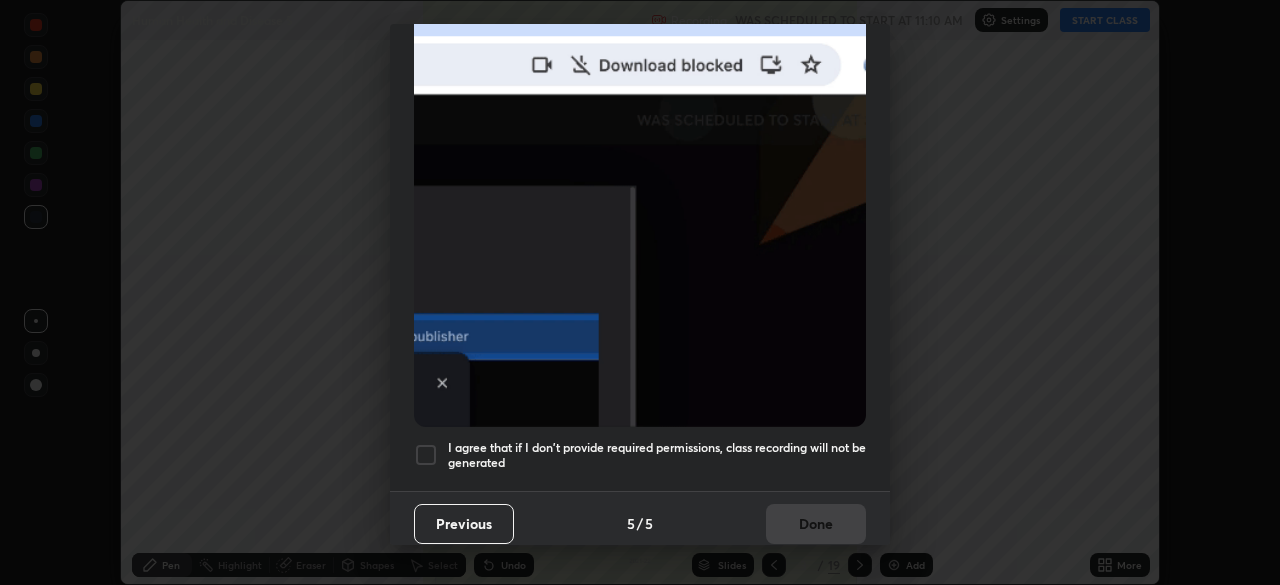 click at bounding box center [426, 455] 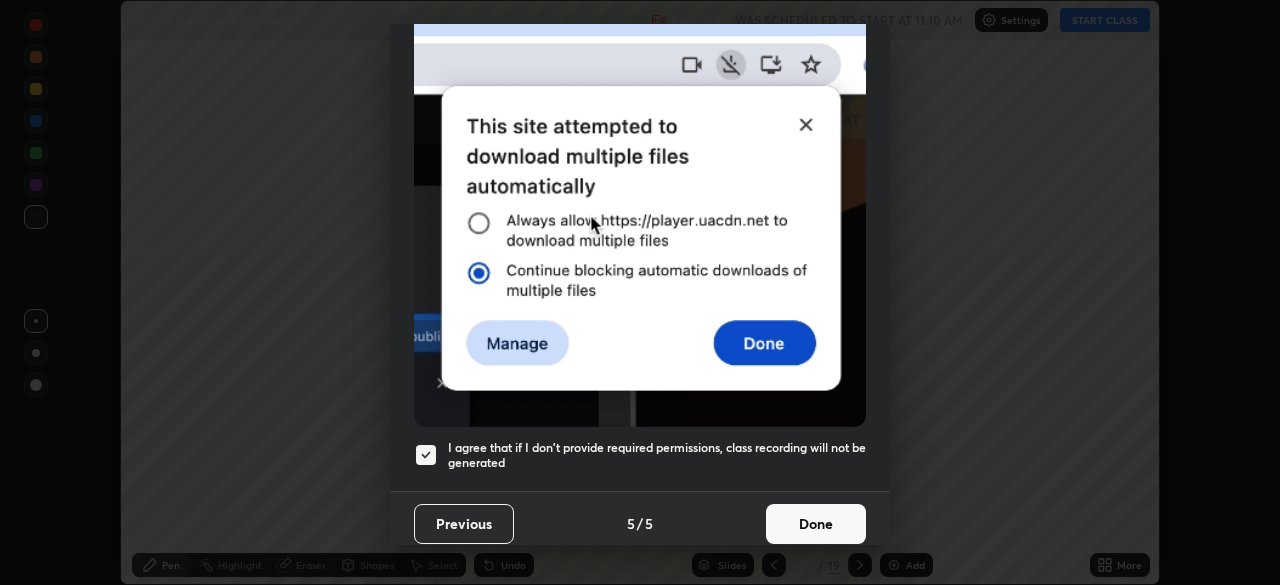 click on "Done" at bounding box center (816, 524) 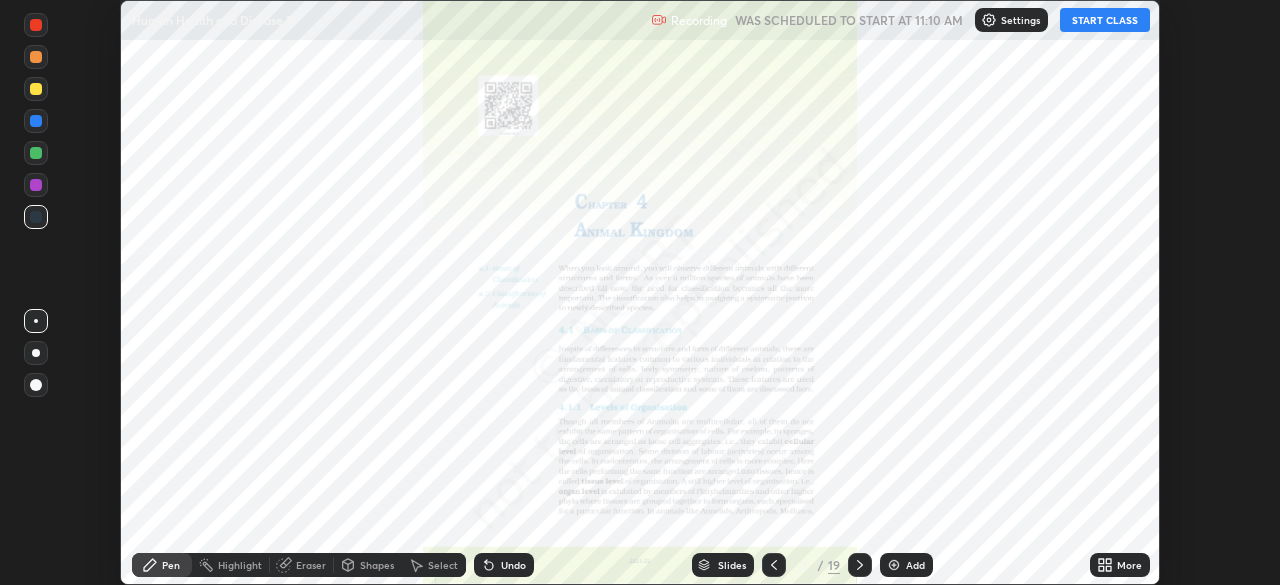click on "START CLASS" at bounding box center [1105, 20] 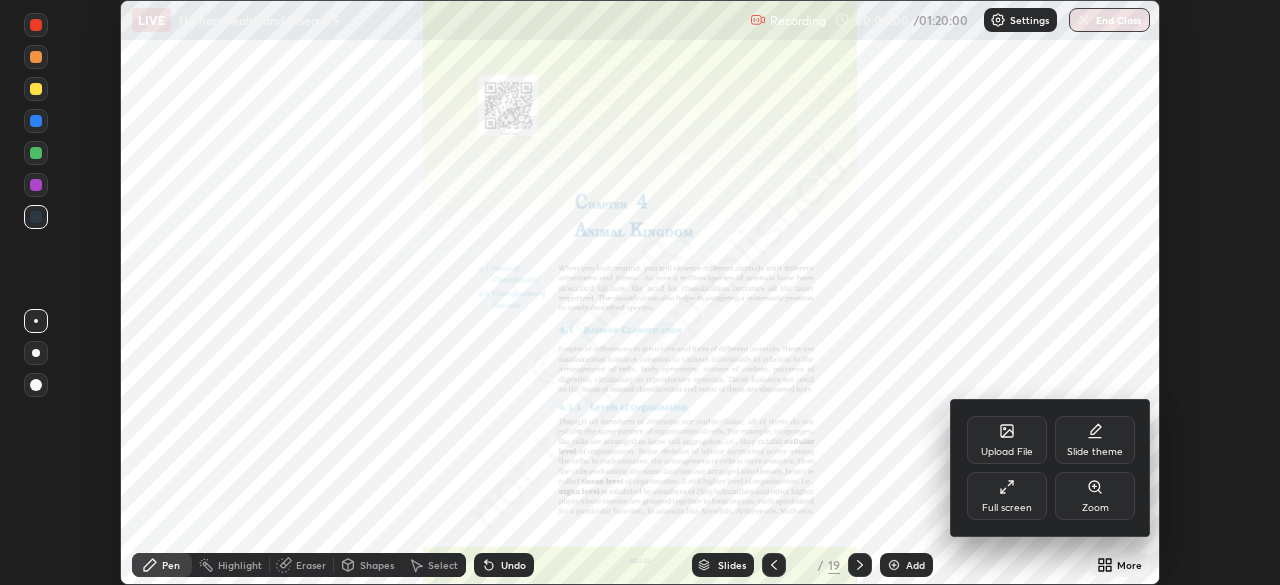 click on "Full screen" at bounding box center (1007, 496) 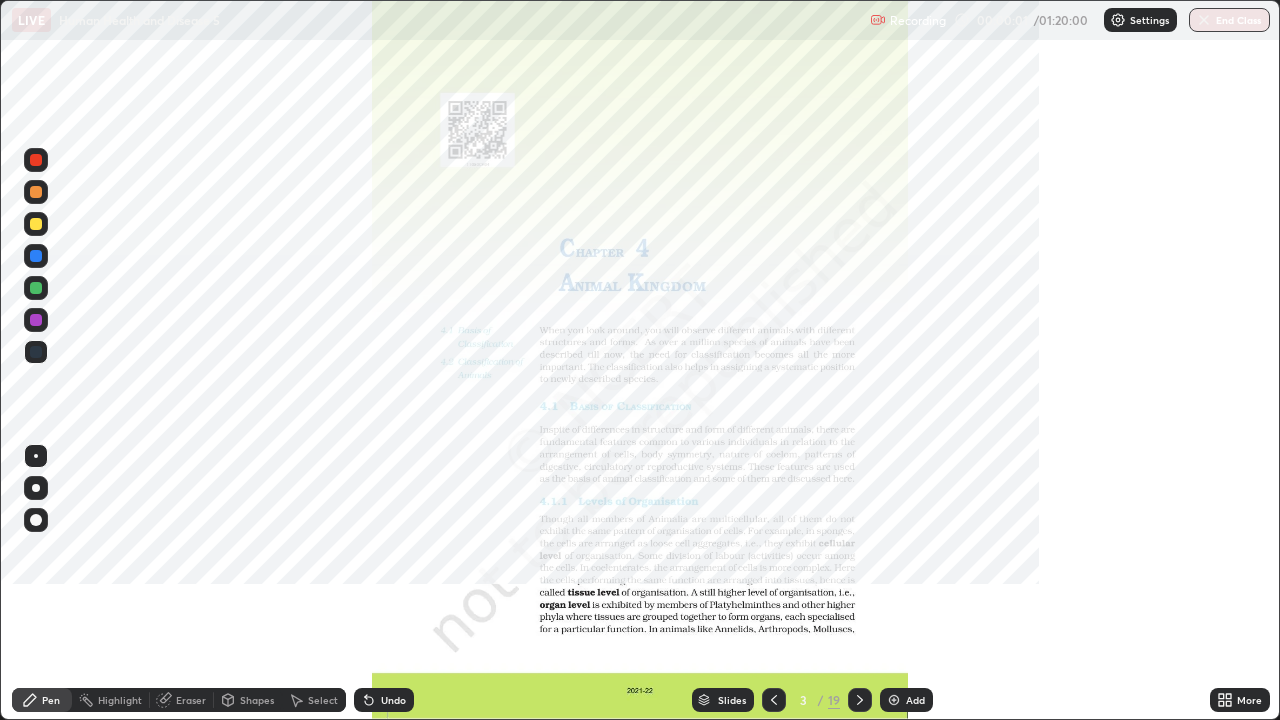 scroll, scrollTop: 99280, scrollLeft: 98720, axis: both 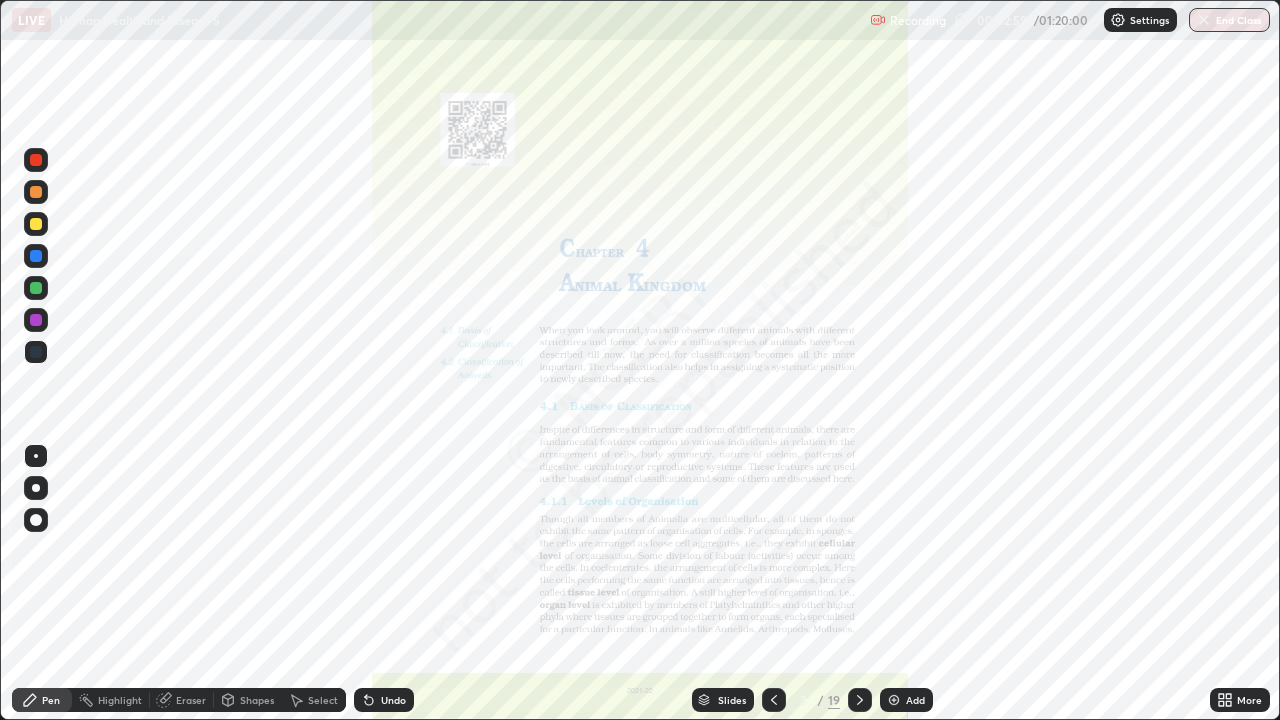 click 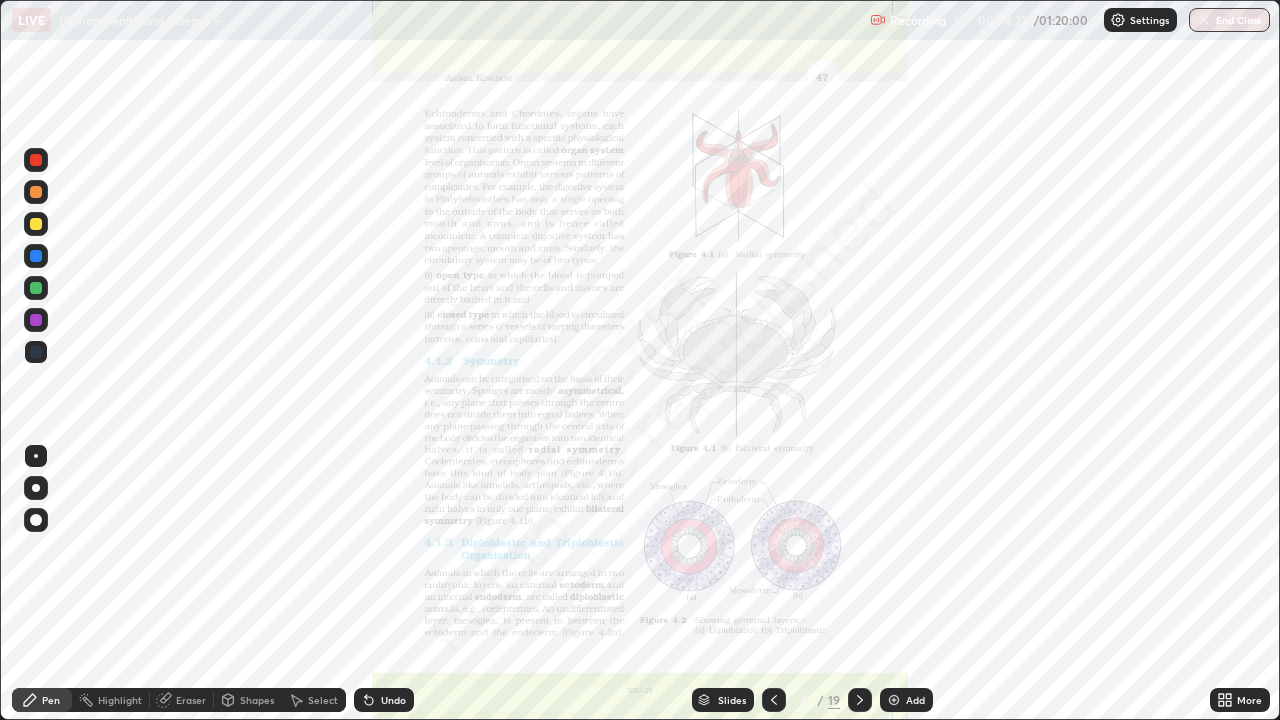 click 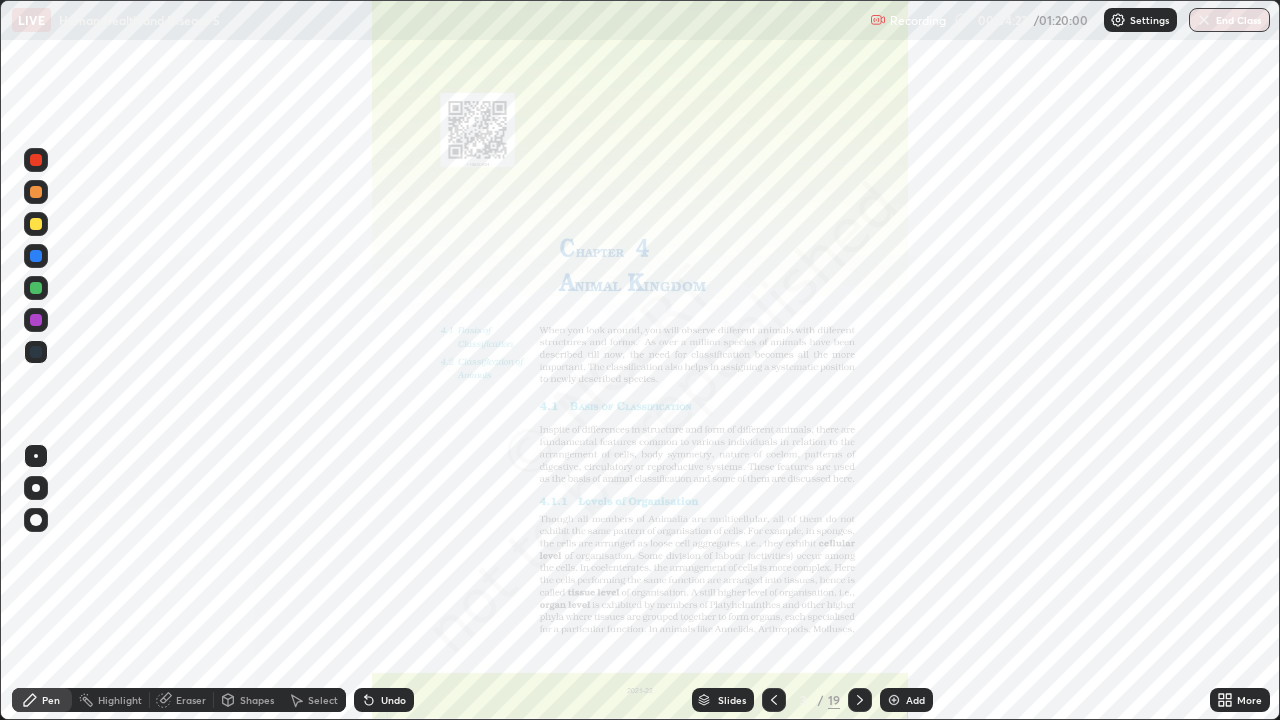 click 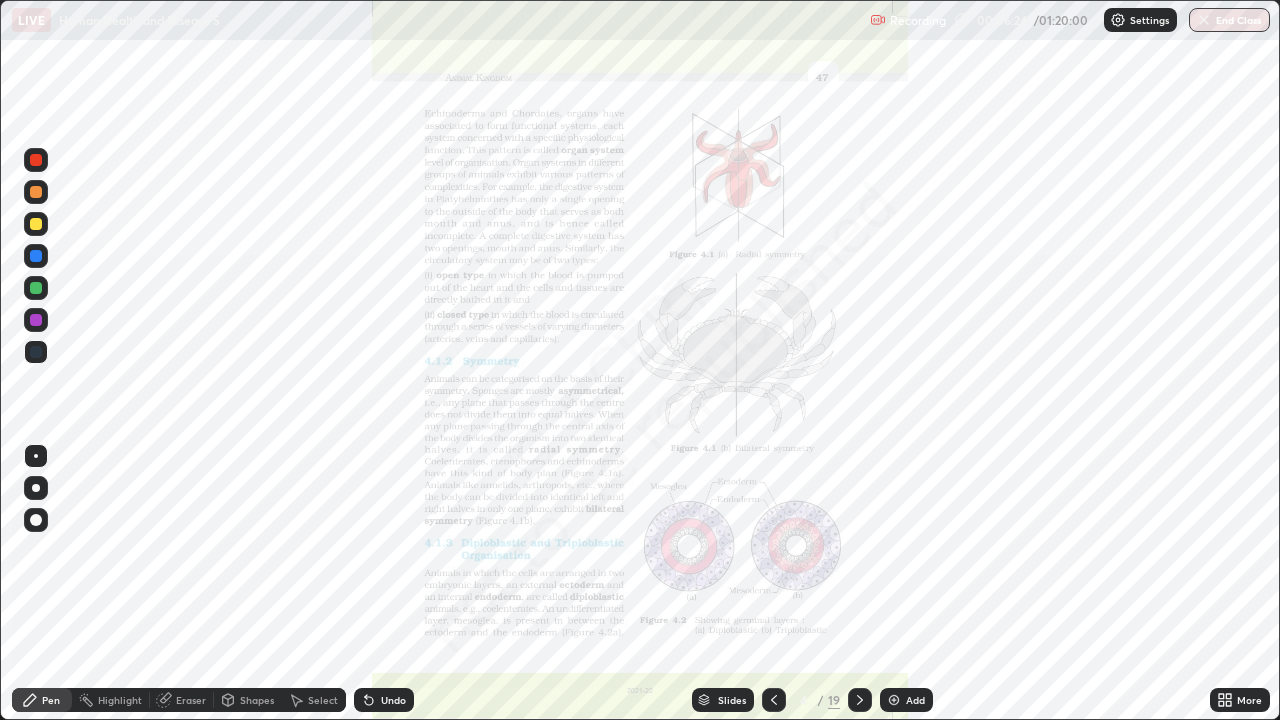 click 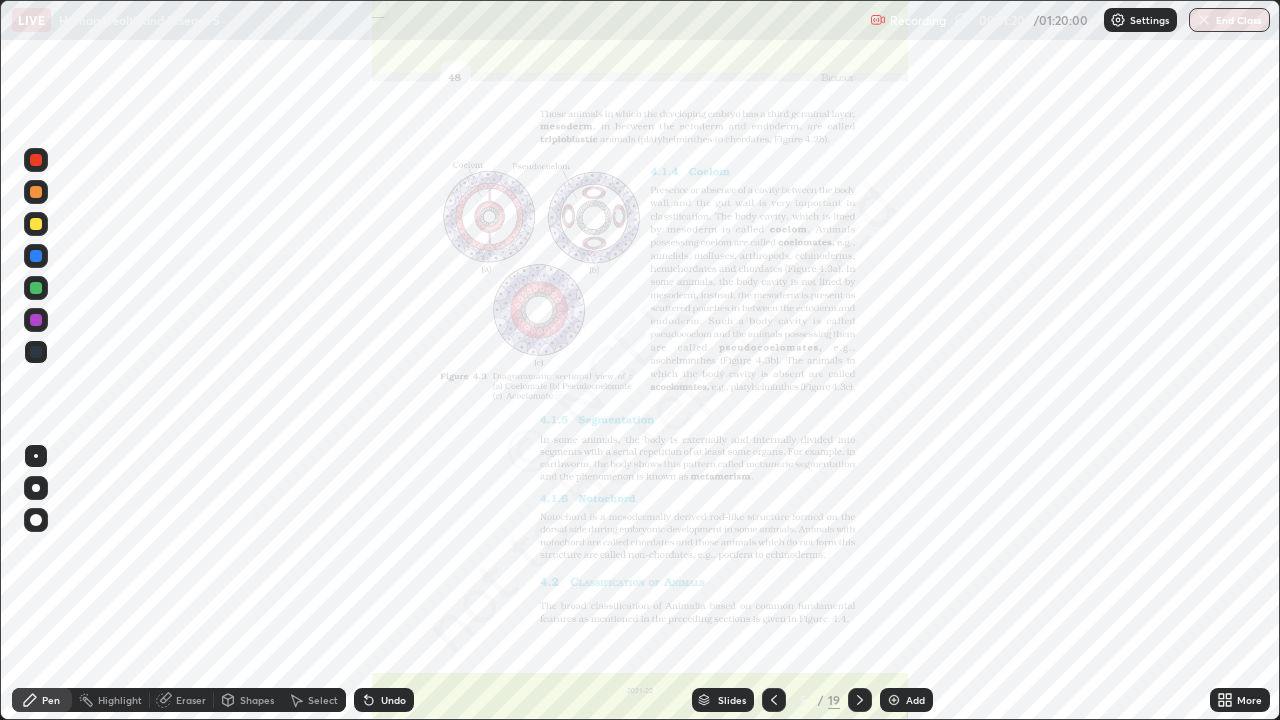 click 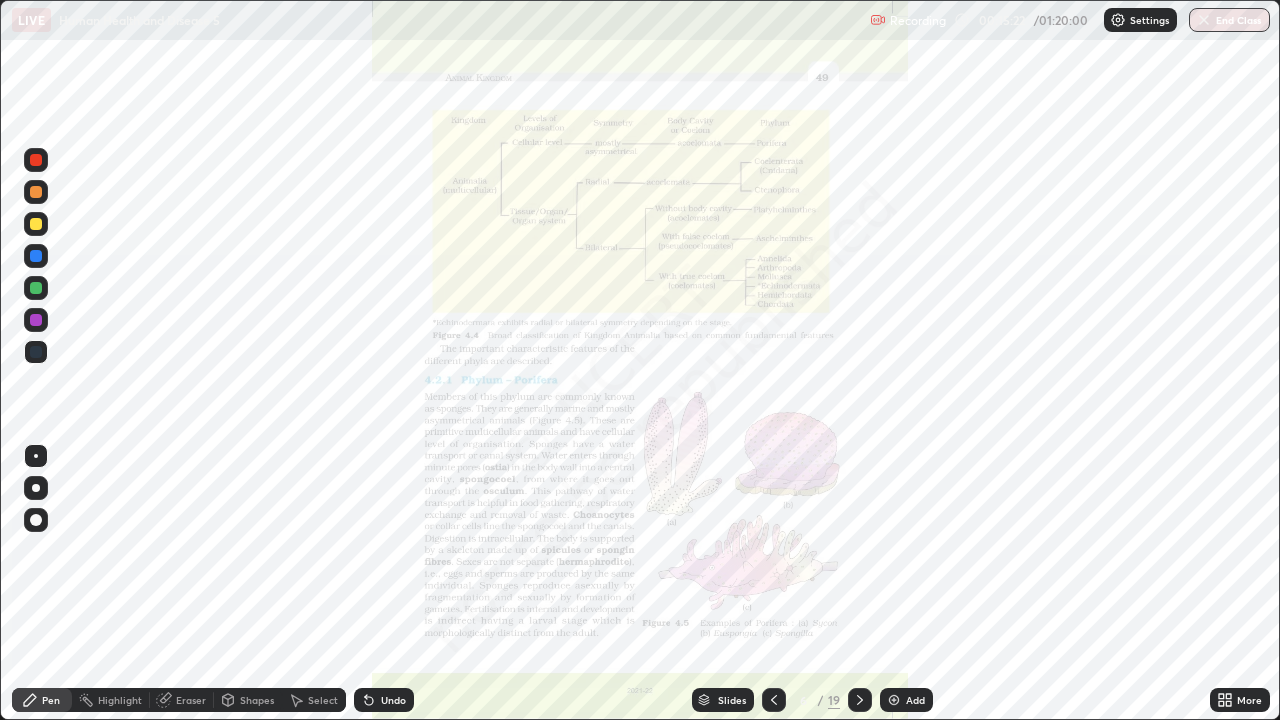 click 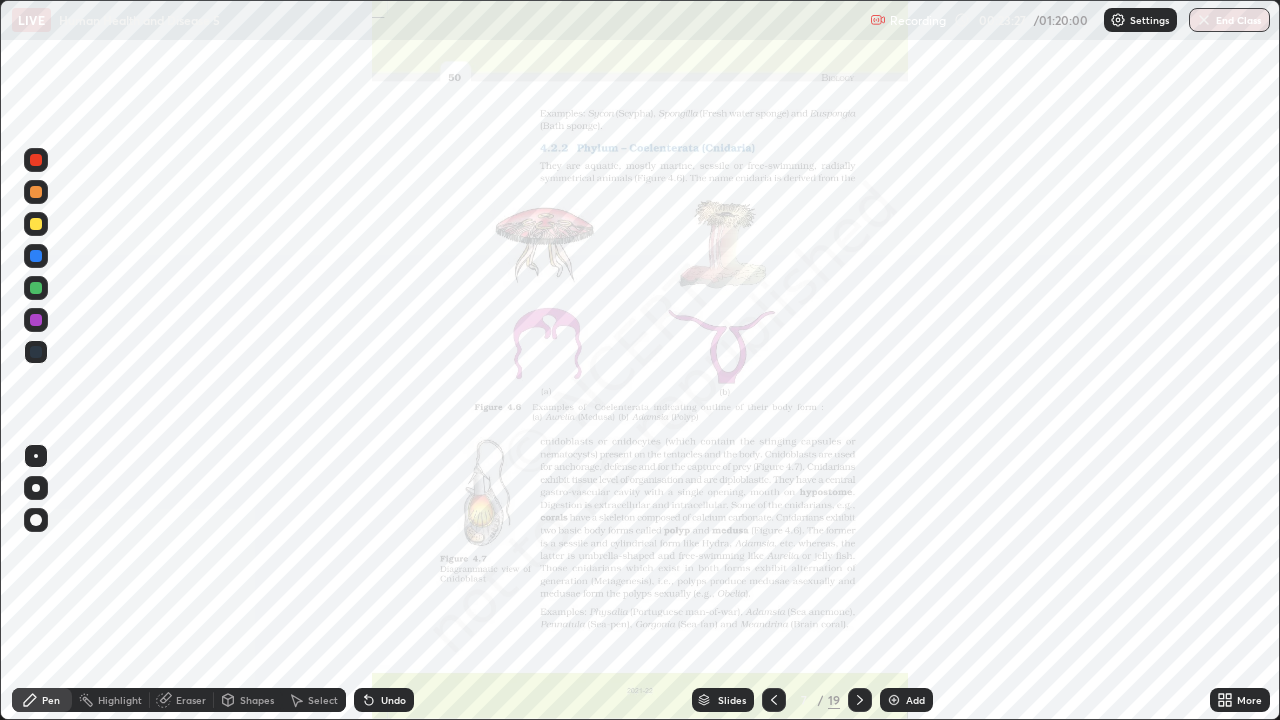 click 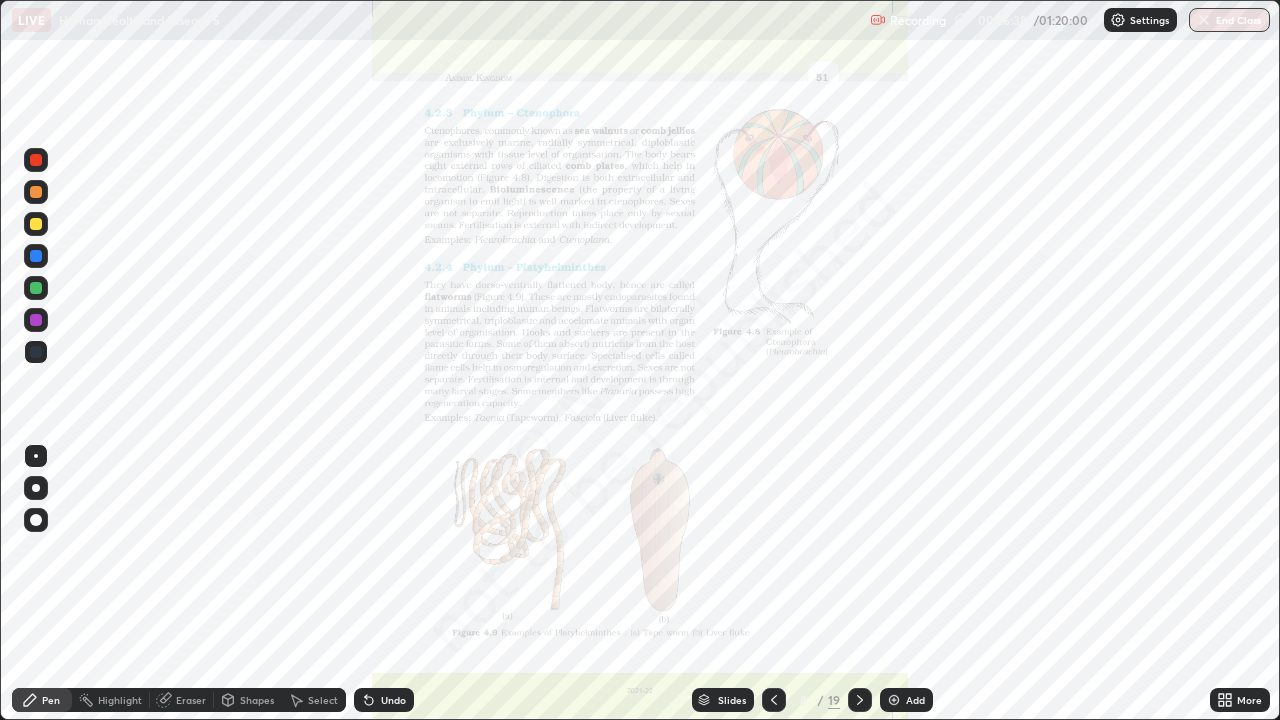 click 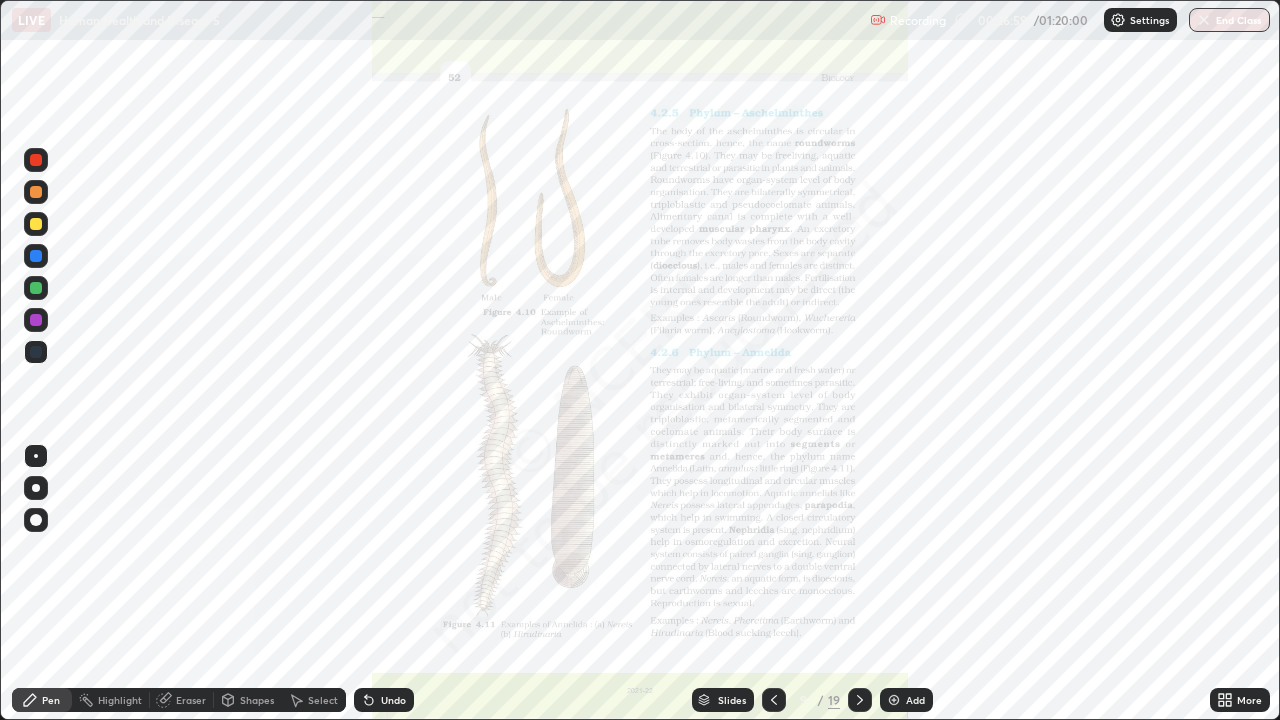 click 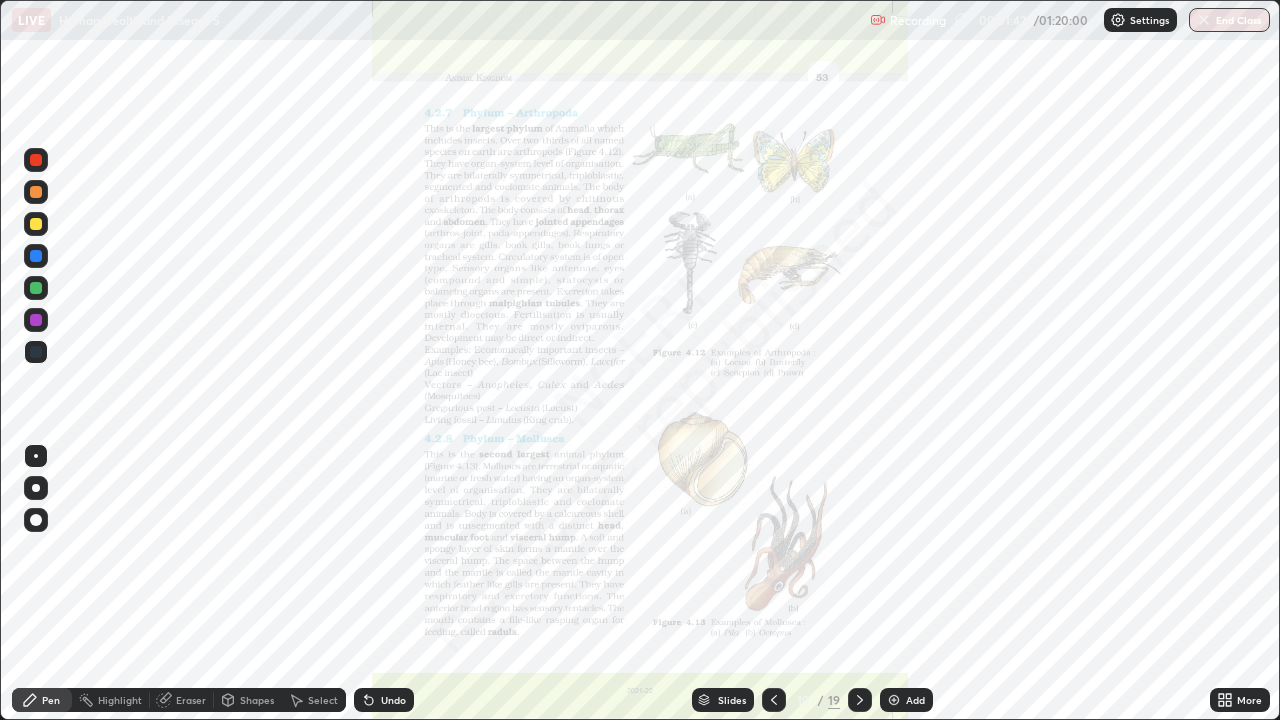 click 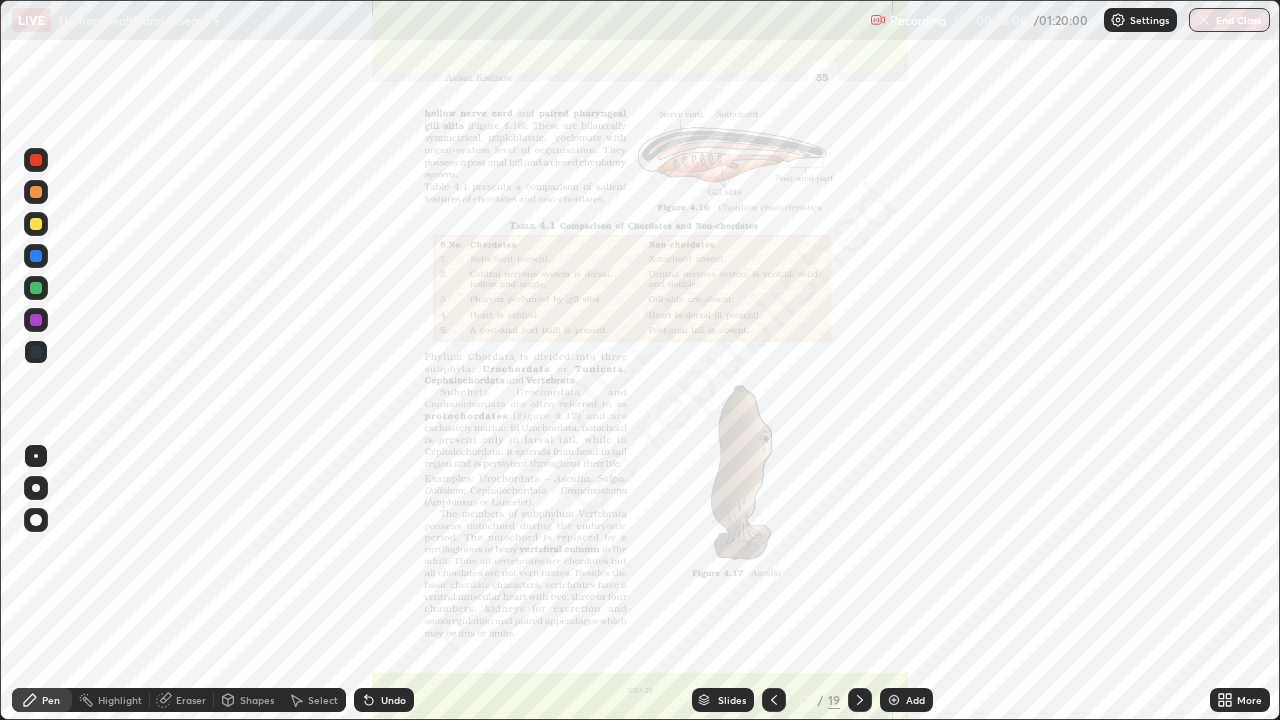 click 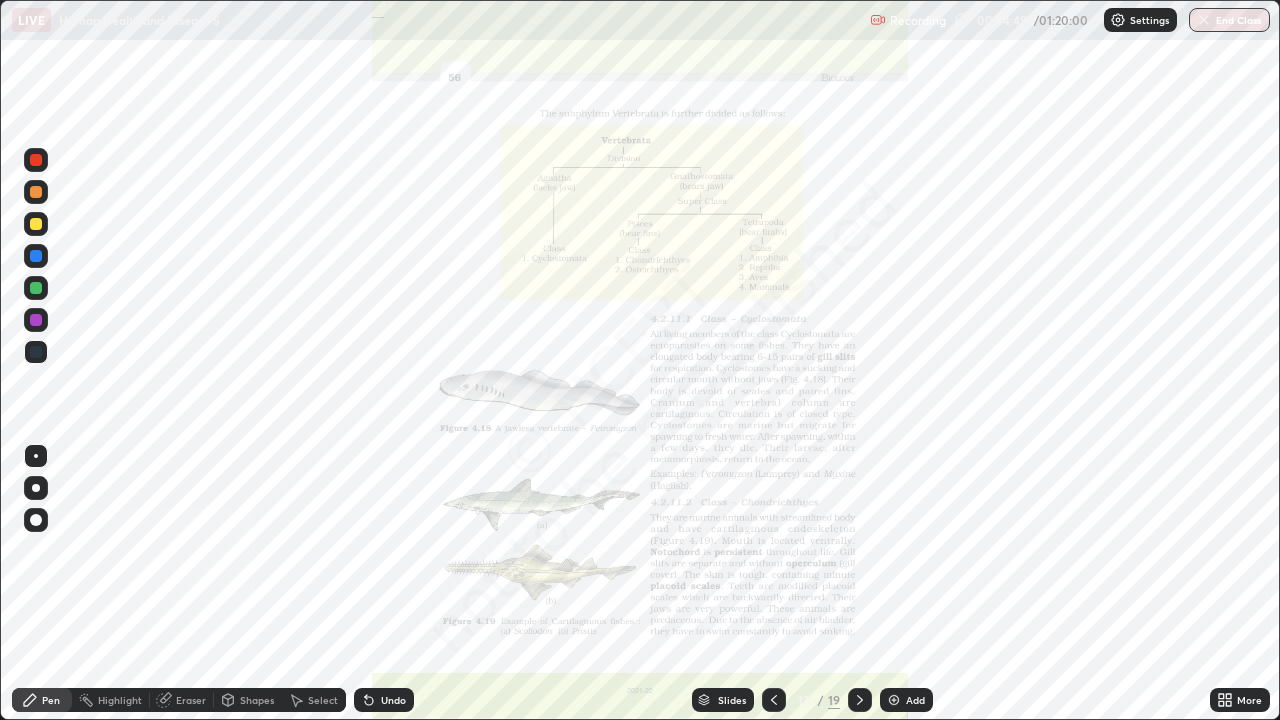 click 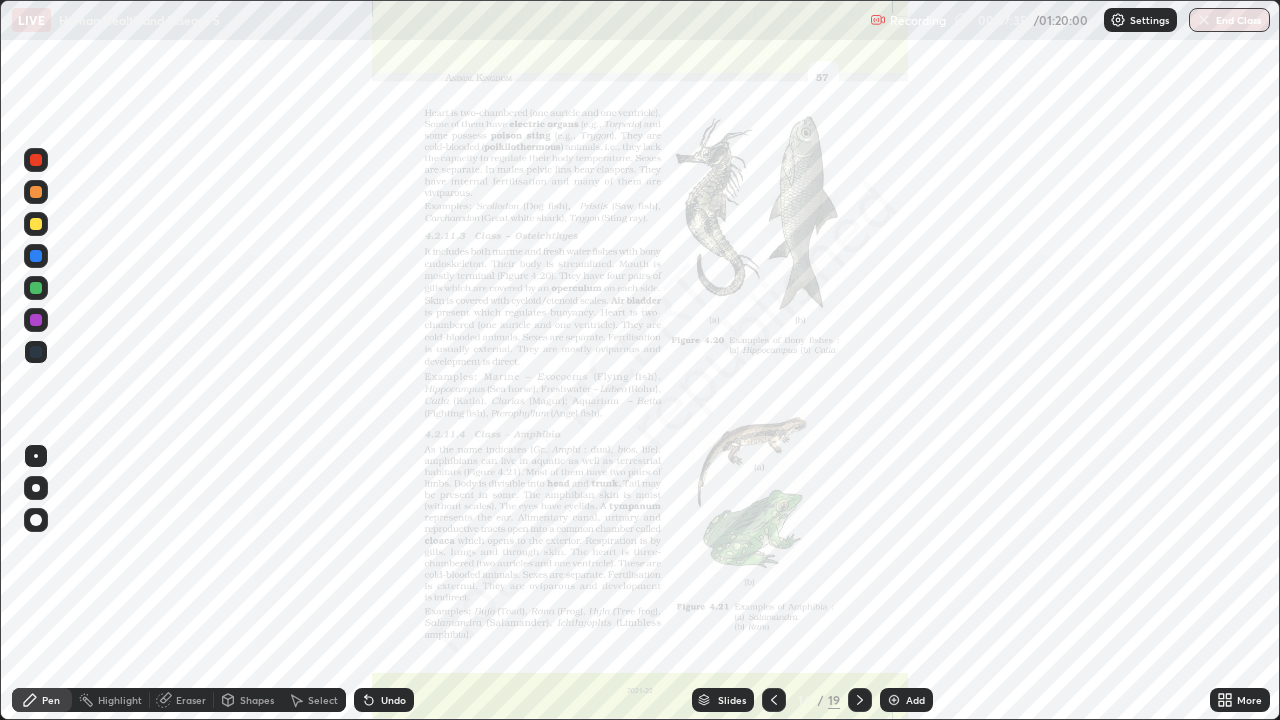 click 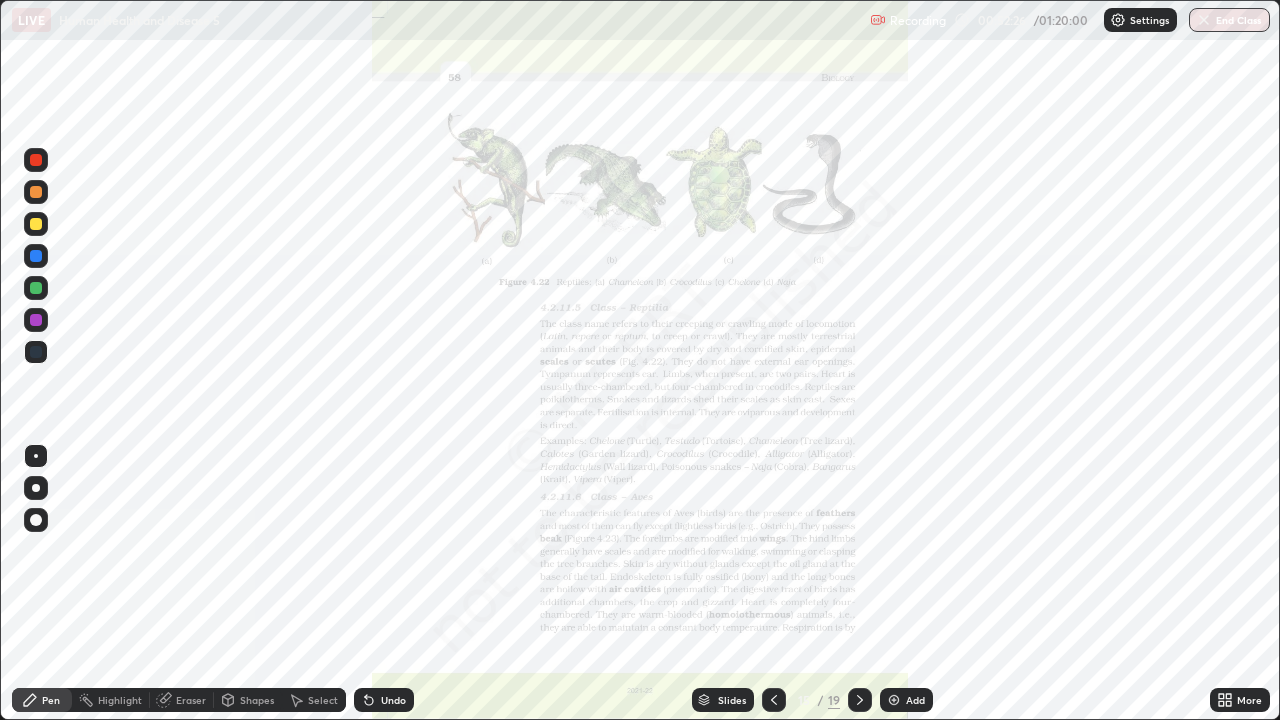 click 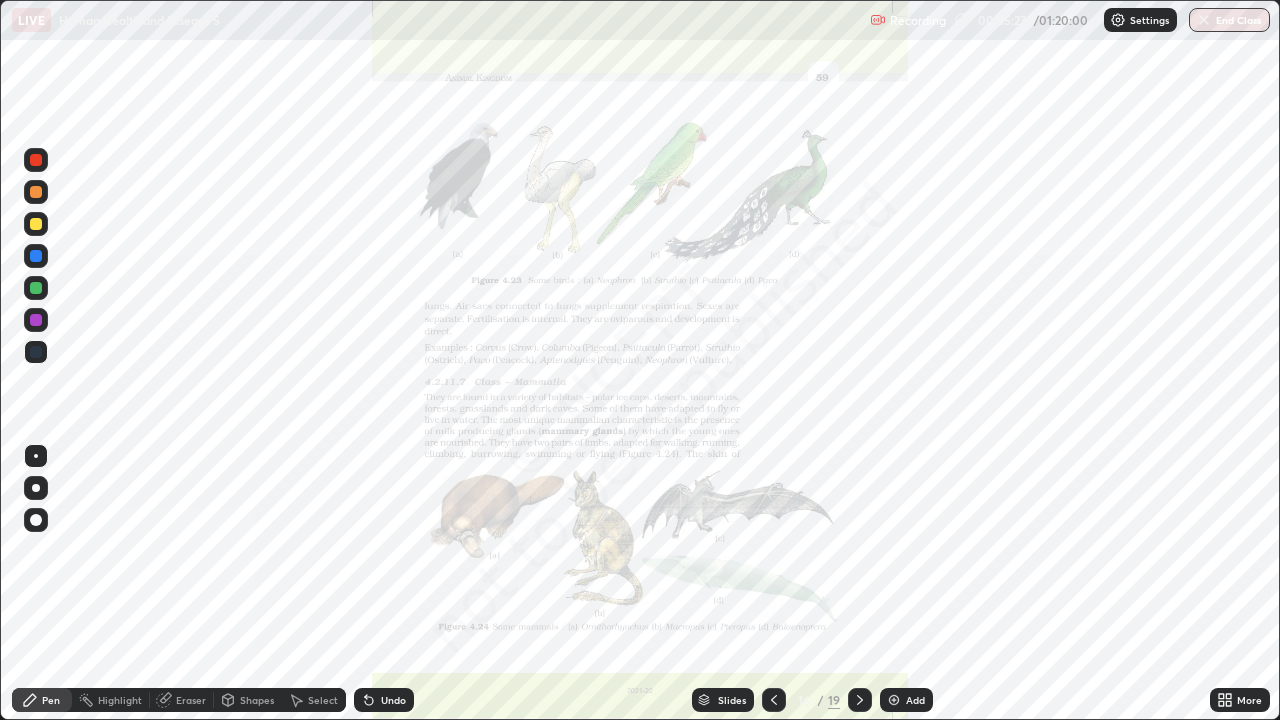 click on "19" at bounding box center [834, 700] 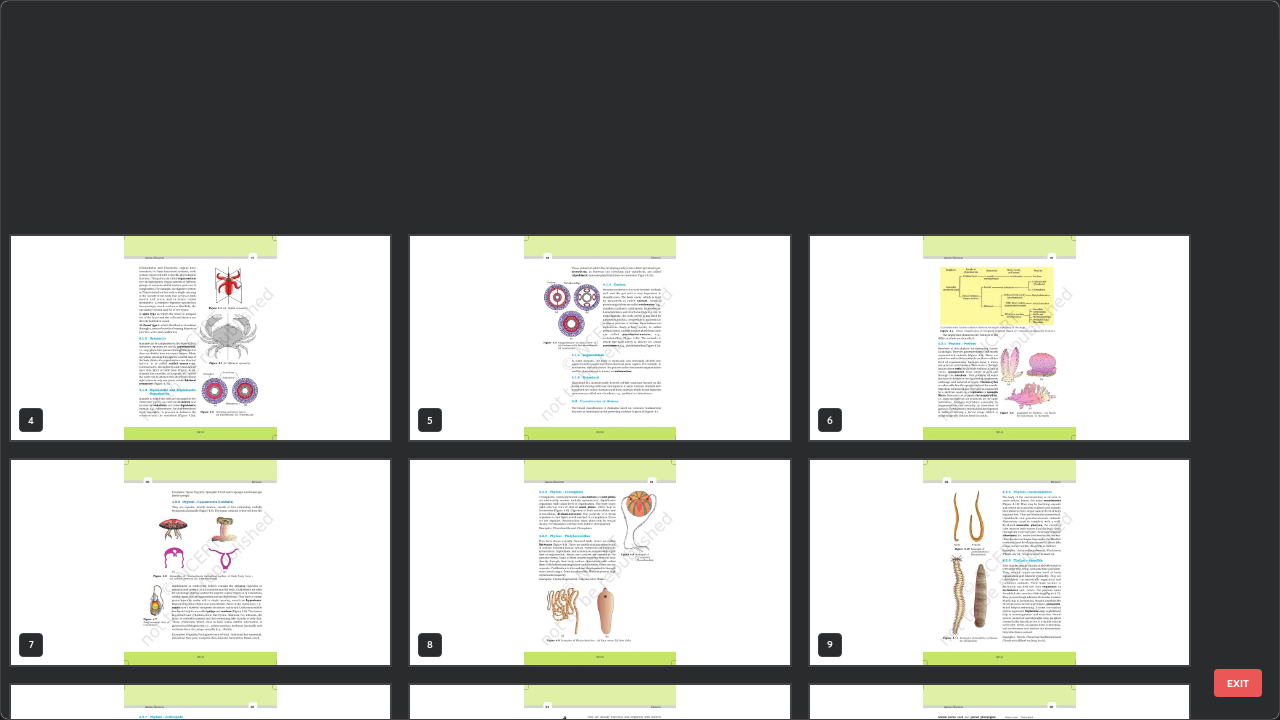 scroll, scrollTop: 629, scrollLeft: 0, axis: vertical 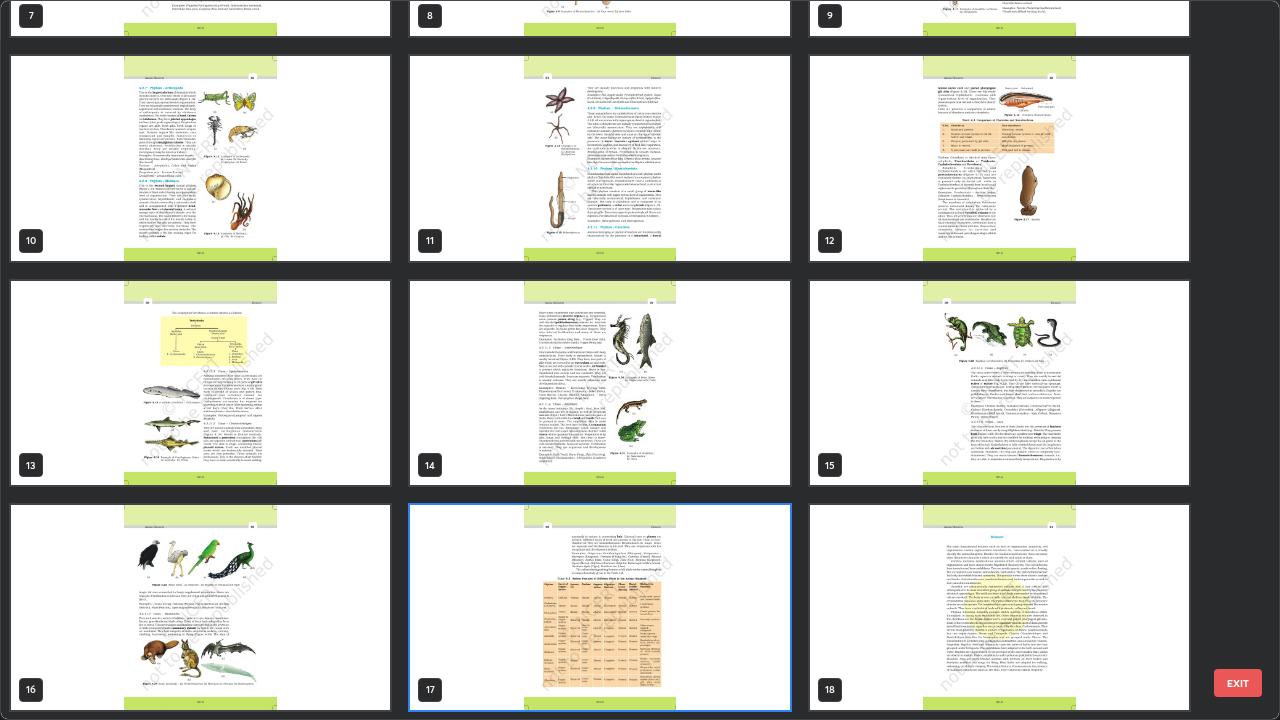 click at bounding box center (999, 607) 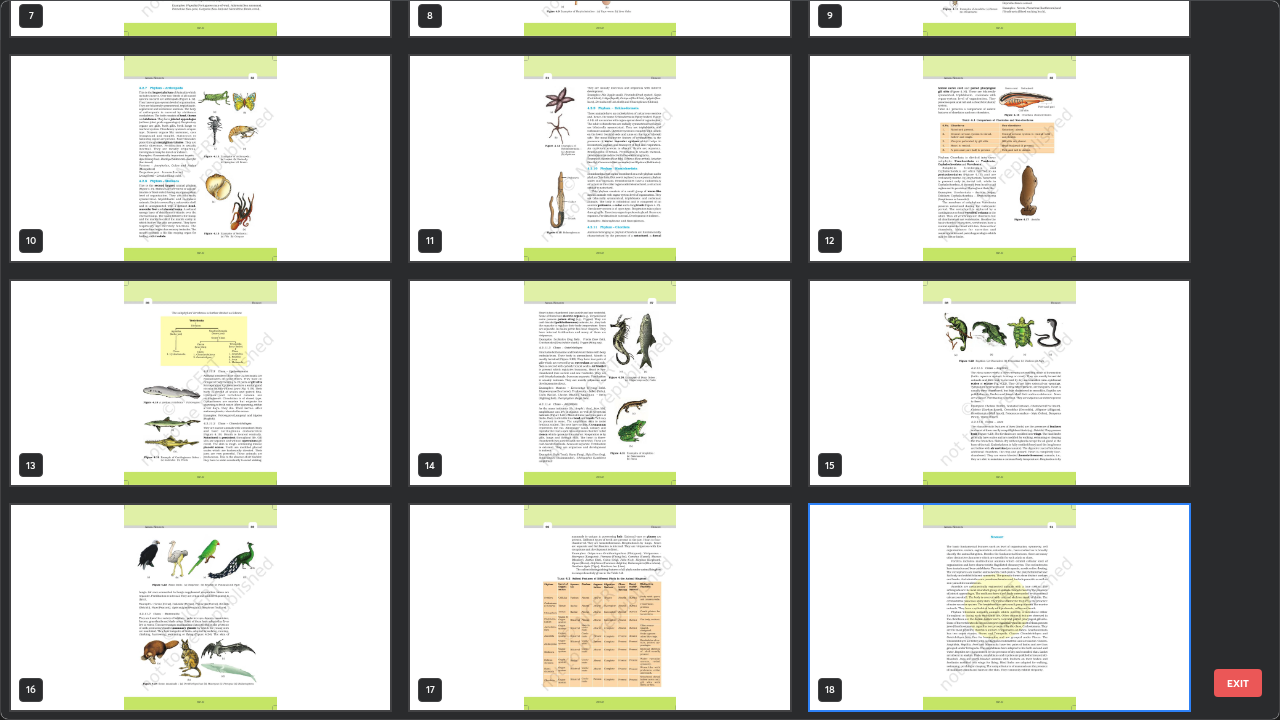 click at bounding box center (999, 383) 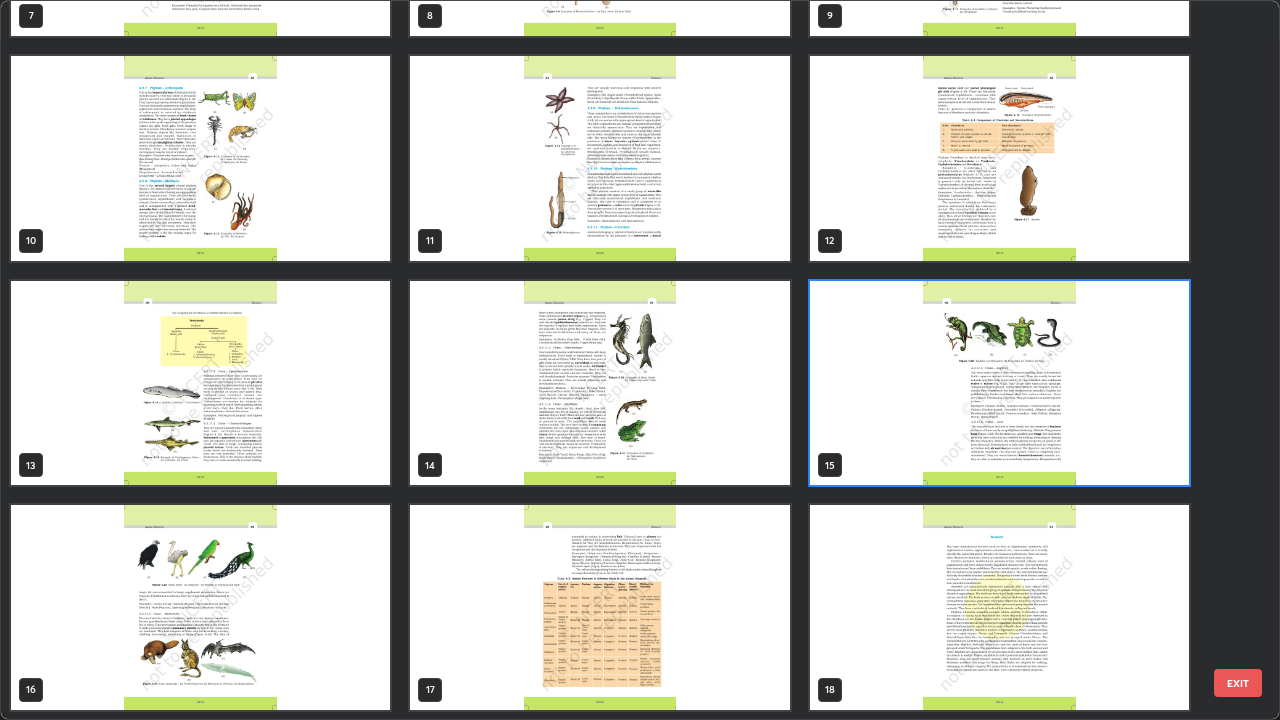 click at bounding box center [999, 383] 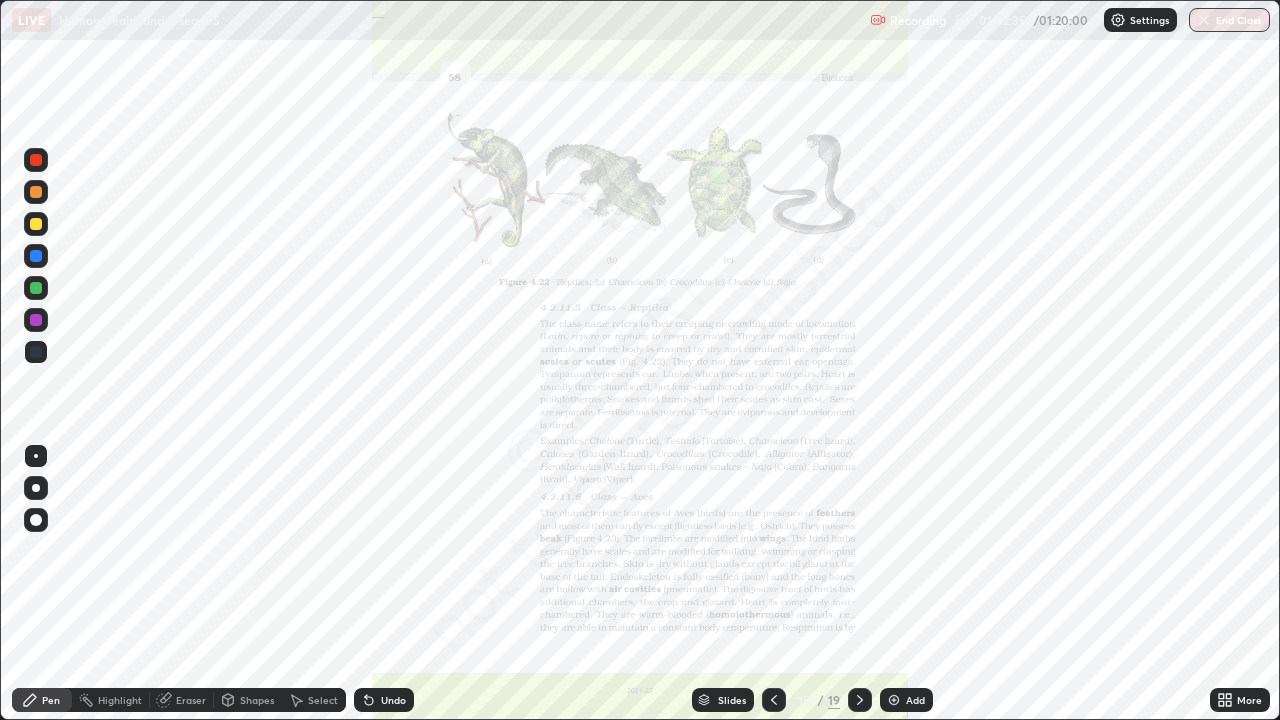 click 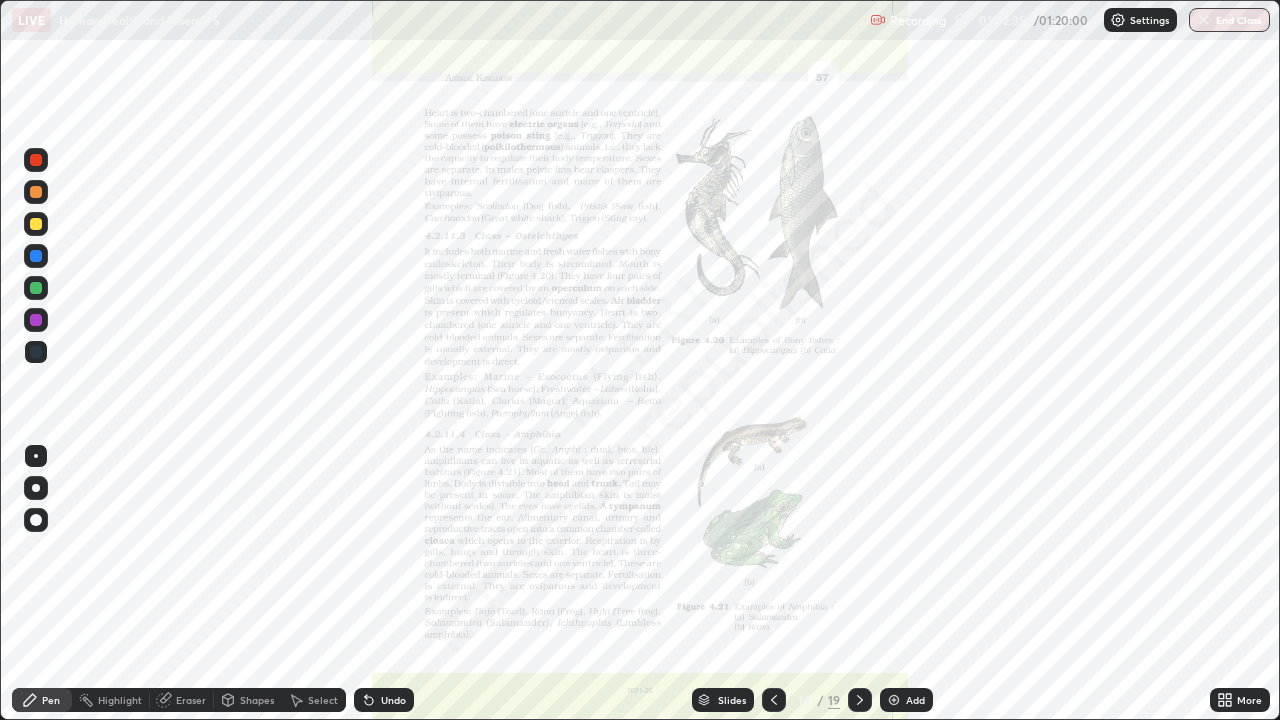 click 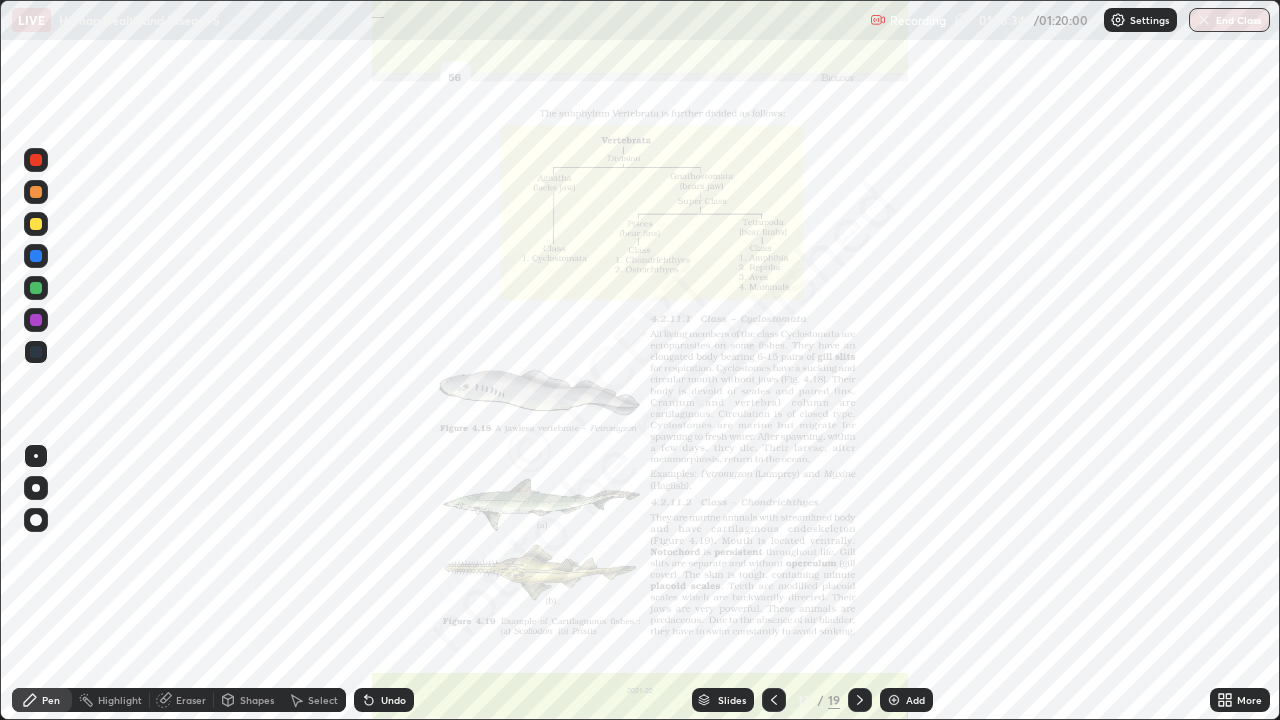 click at bounding box center (774, 700) 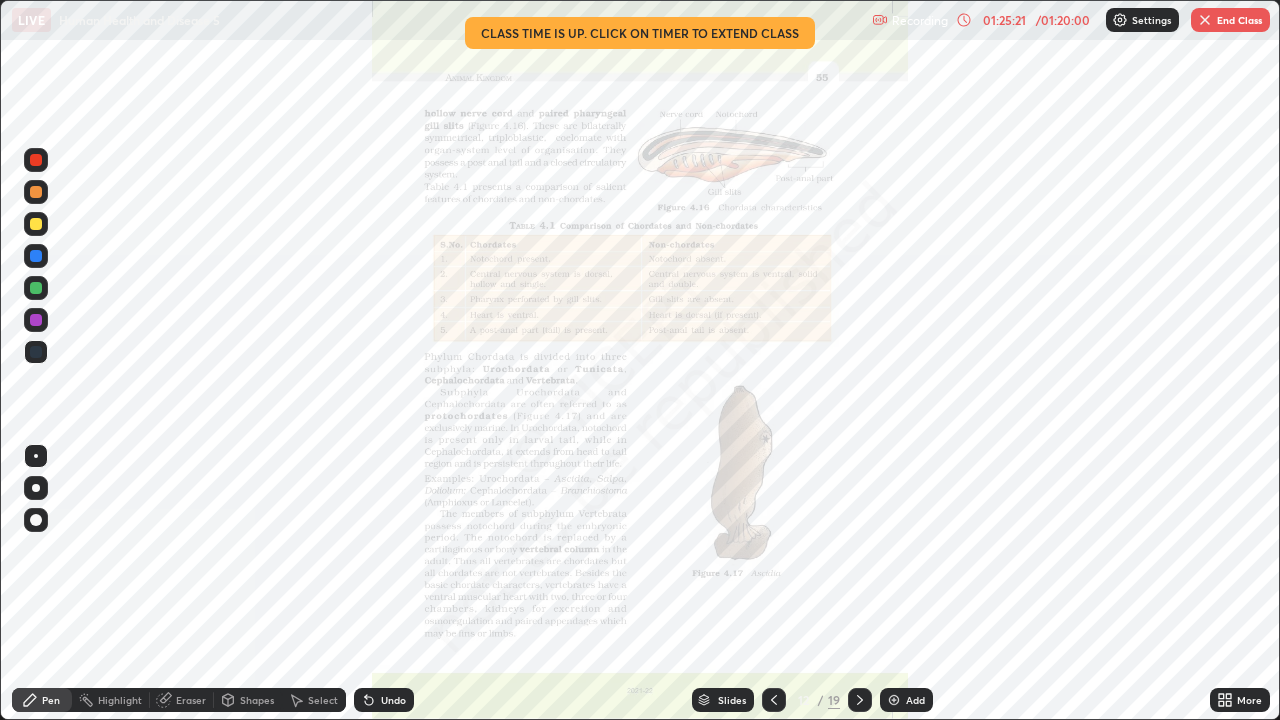 click on "End Class" at bounding box center [1230, 20] 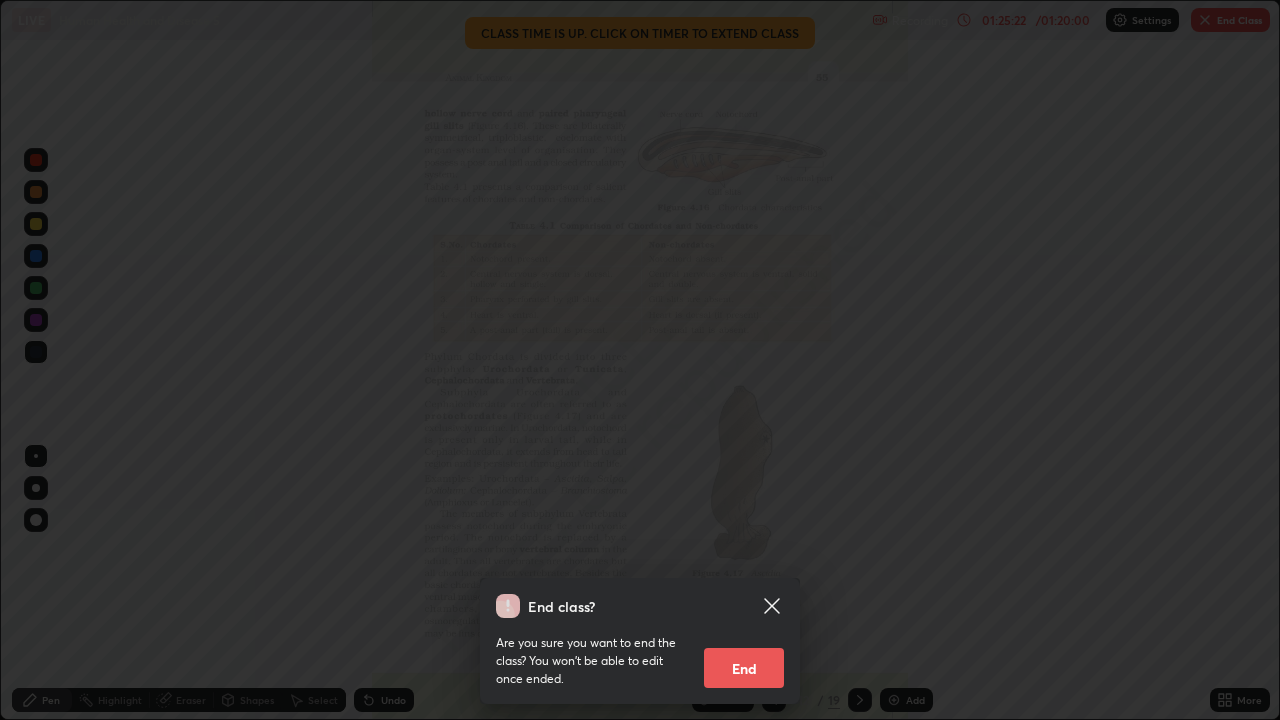 click on "End" at bounding box center (744, 668) 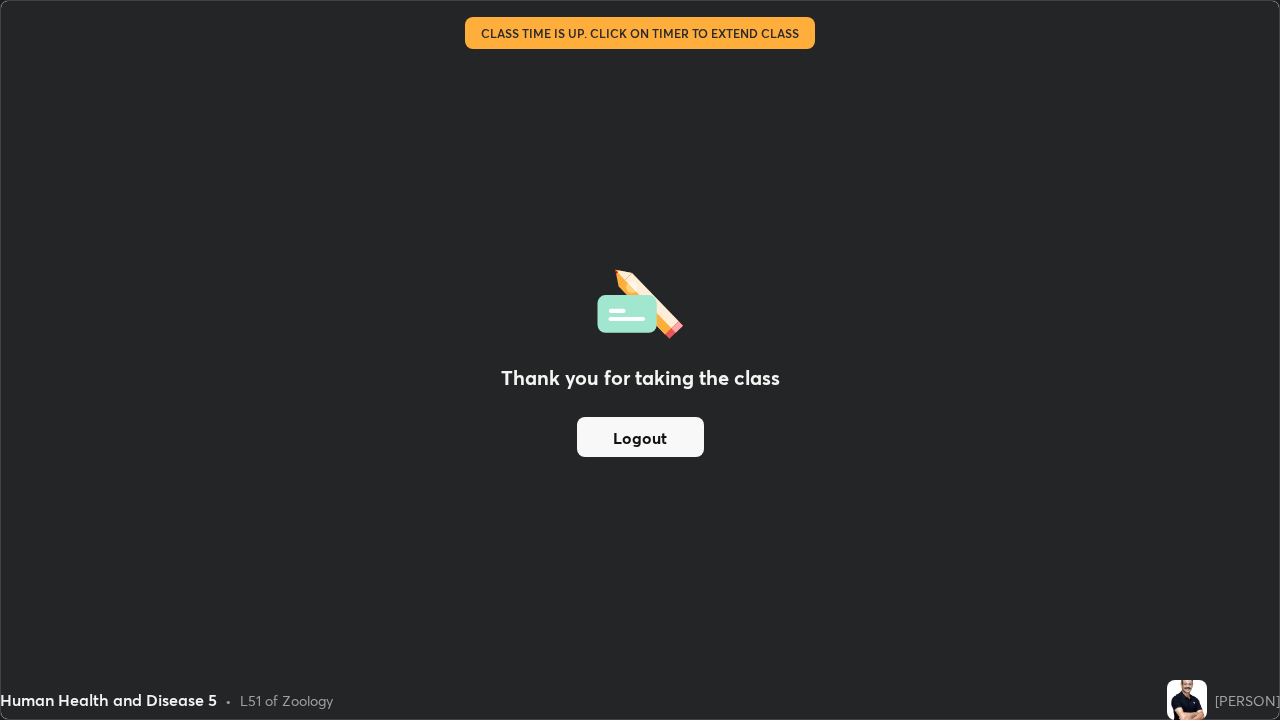 click on "Logout" at bounding box center (640, 437) 